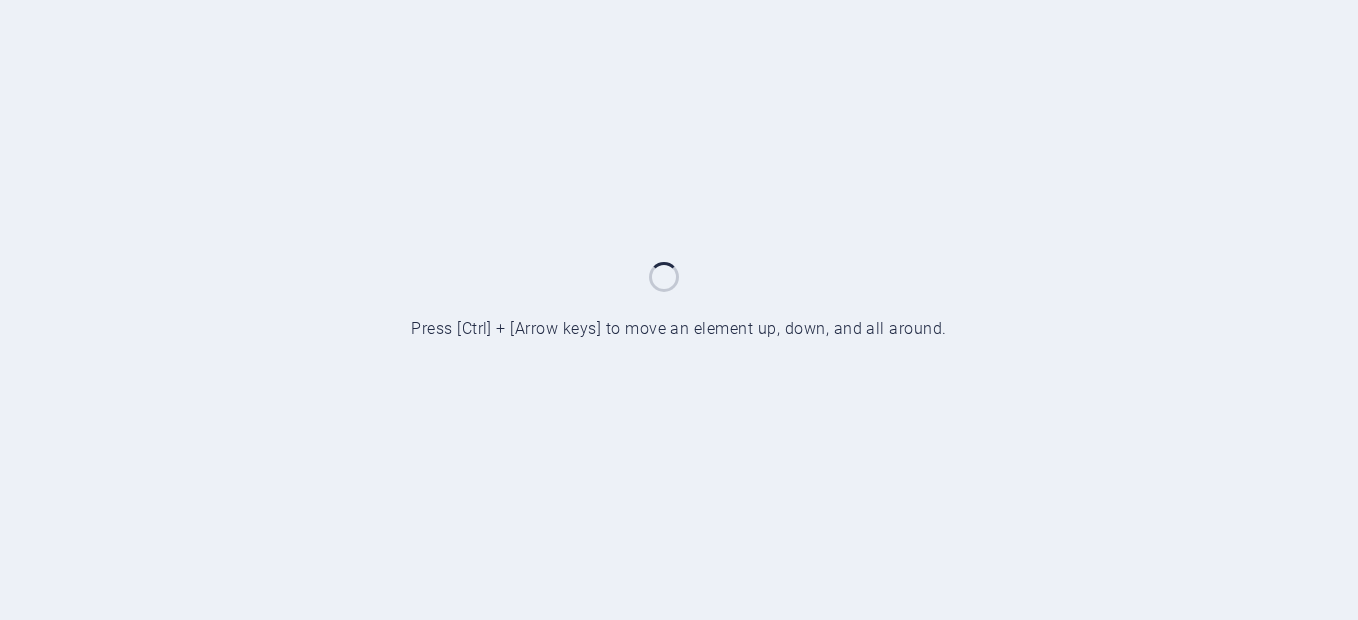 scroll, scrollTop: 0, scrollLeft: 0, axis: both 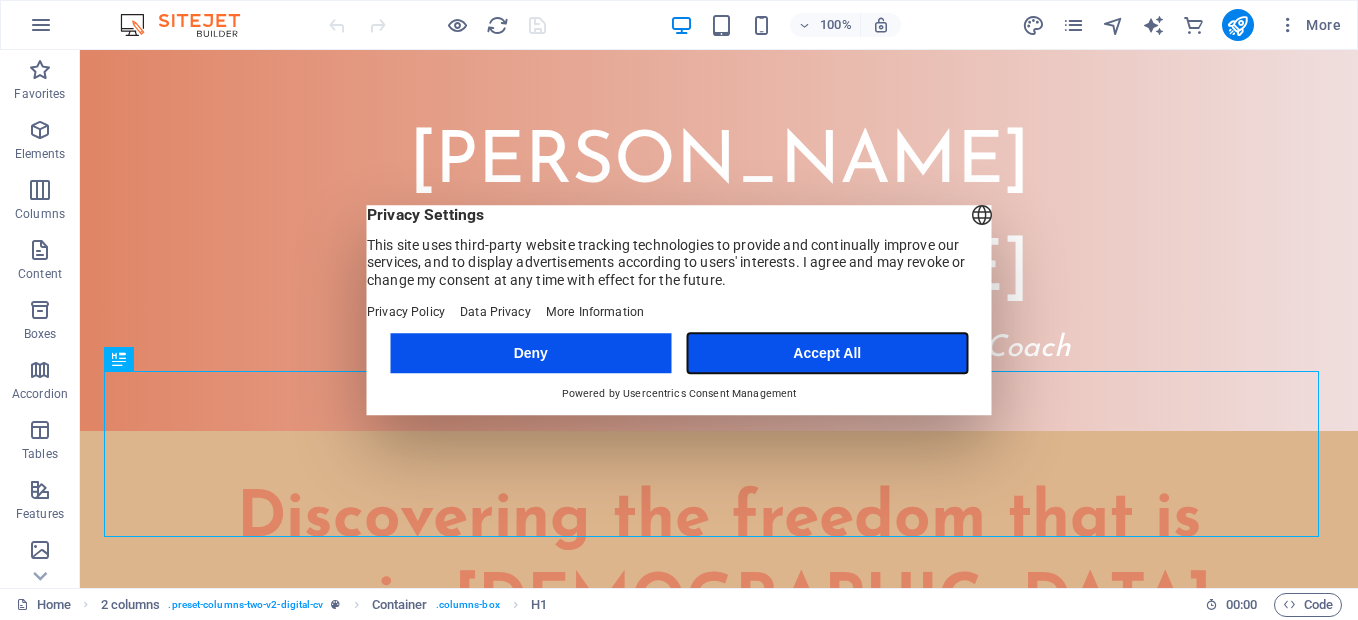 click on "Accept All" at bounding box center [827, 353] 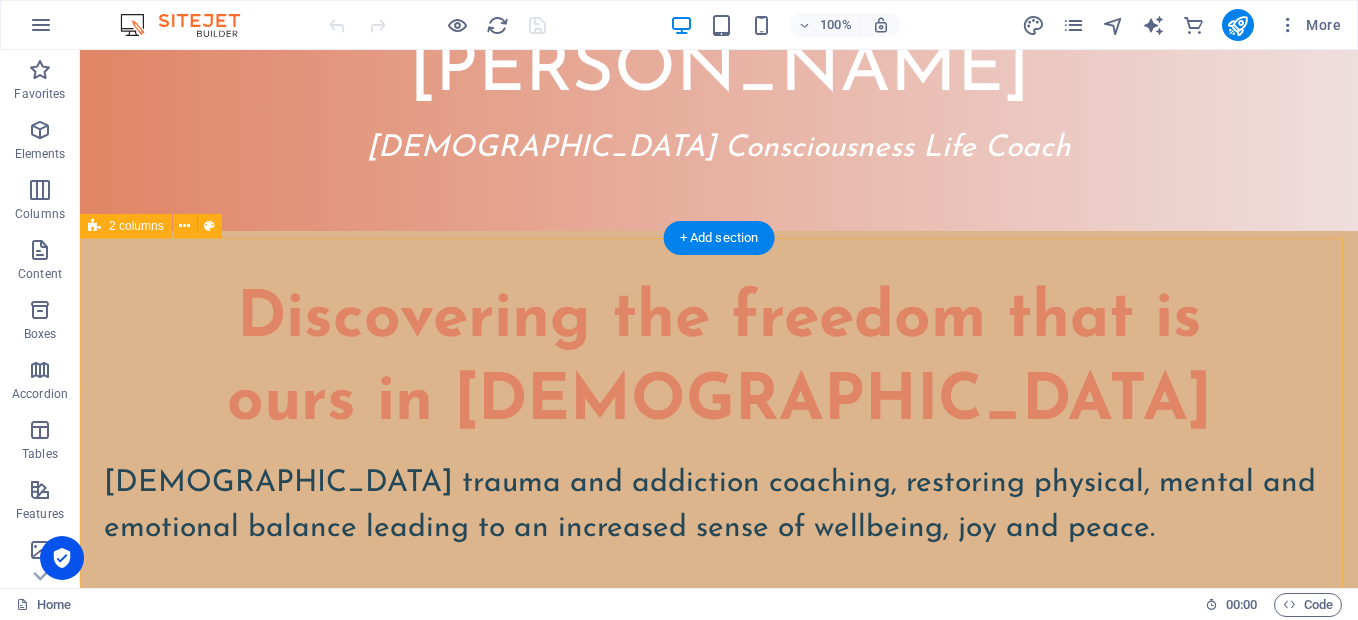 scroll, scrollTop: 0, scrollLeft: 0, axis: both 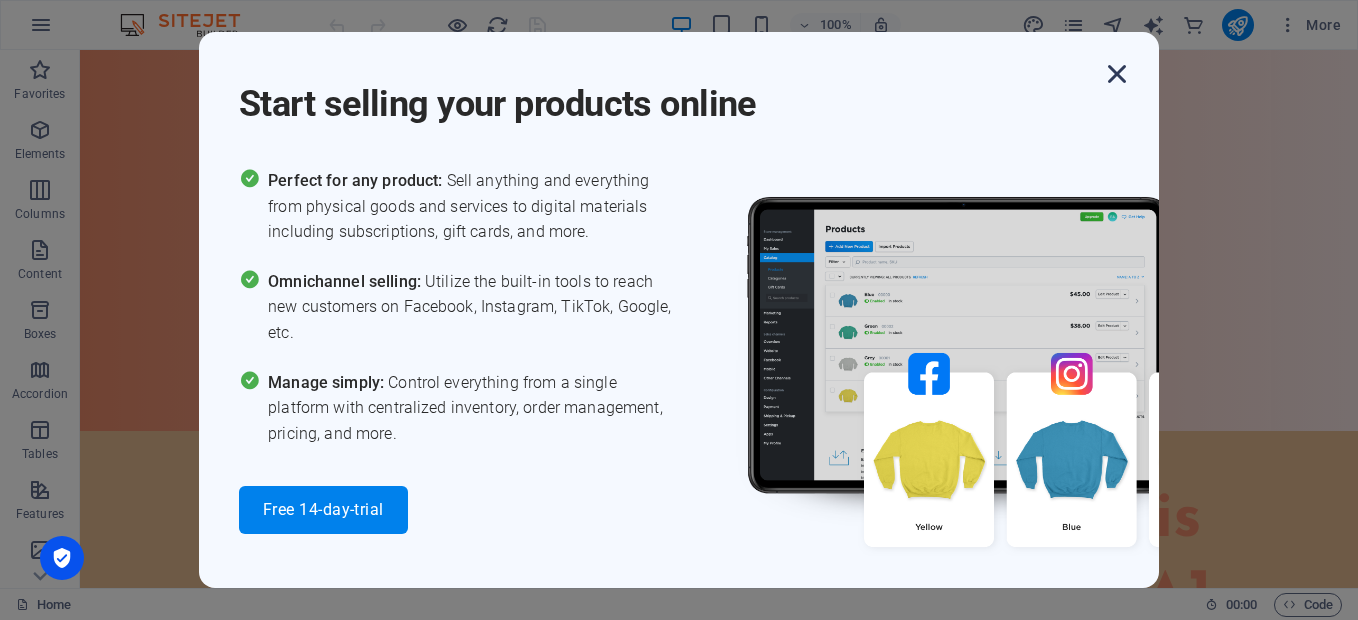 click at bounding box center [1117, 74] 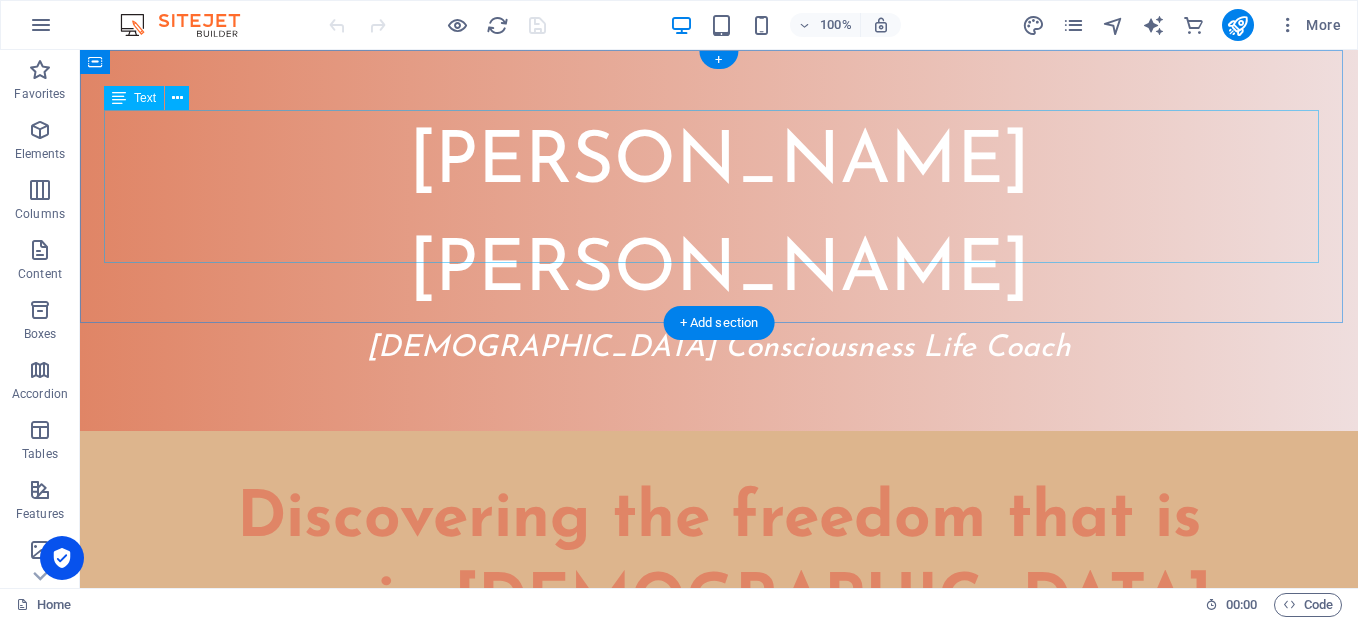 click on "[PERSON_NAME] [PERSON_NAME] Consciousness Life Coach" at bounding box center (719, 240) 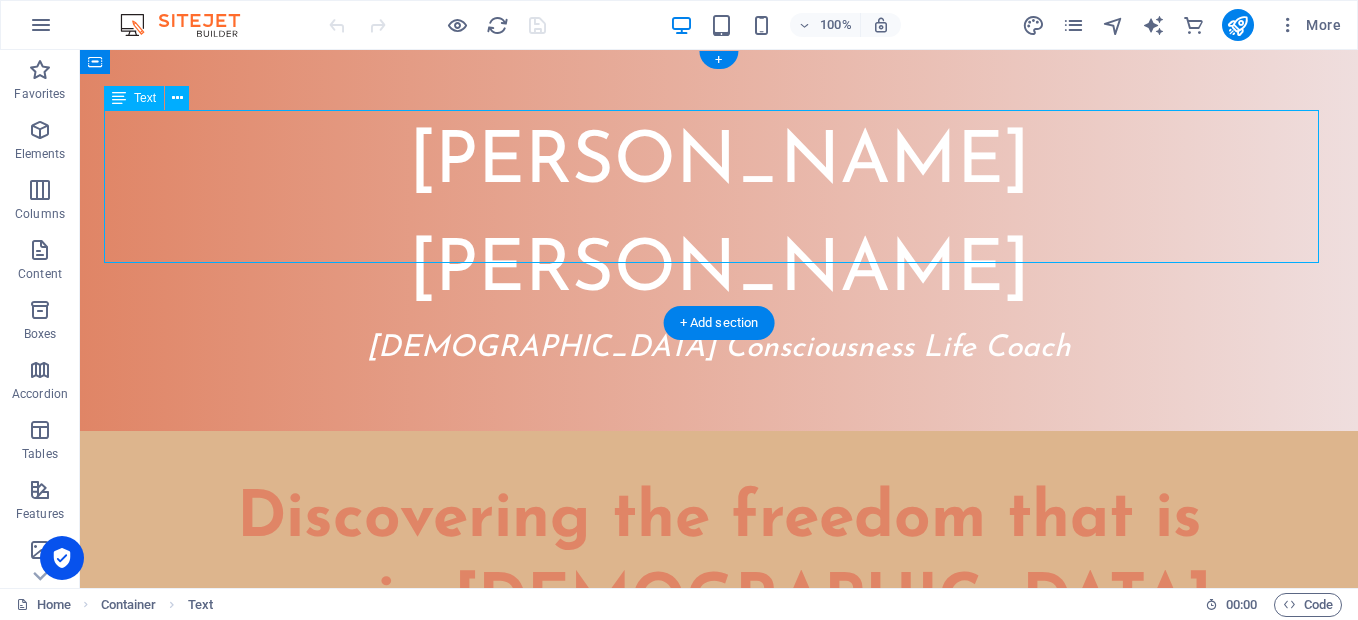 click on "[PERSON_NAME] [PERSON_NAME] Consciousness Life Coach" at bounding box center [719, 240] 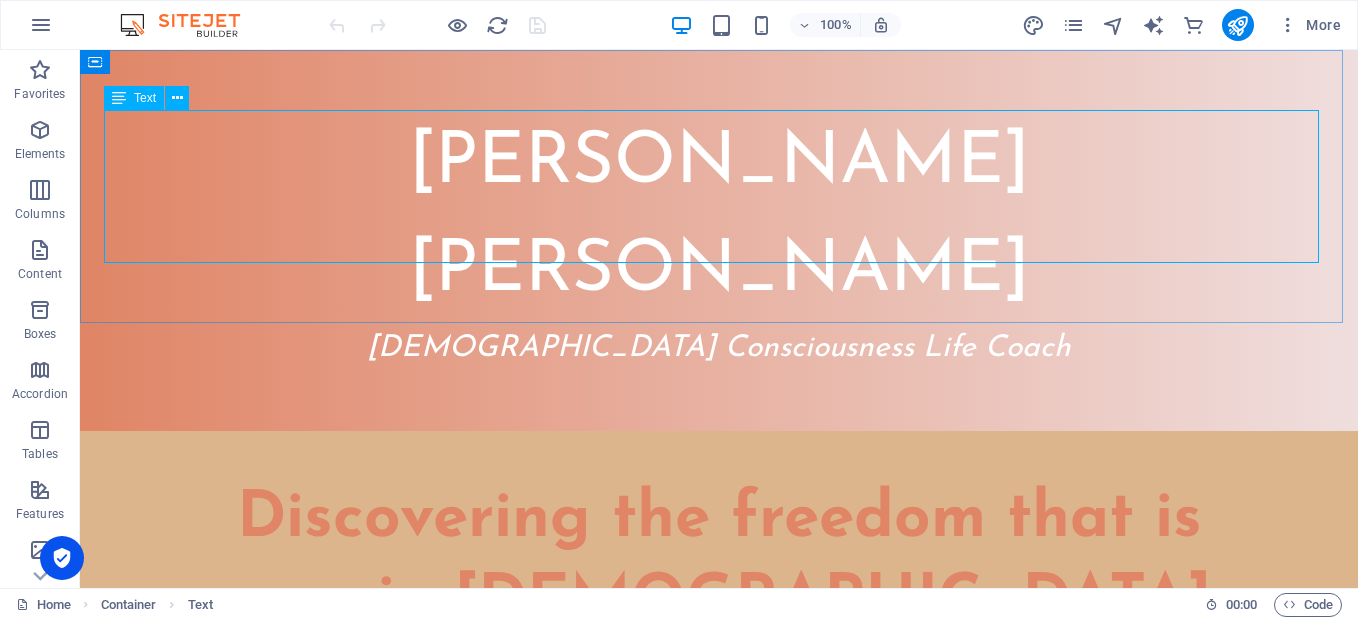click on "Text" at bounding box center (145, 98) 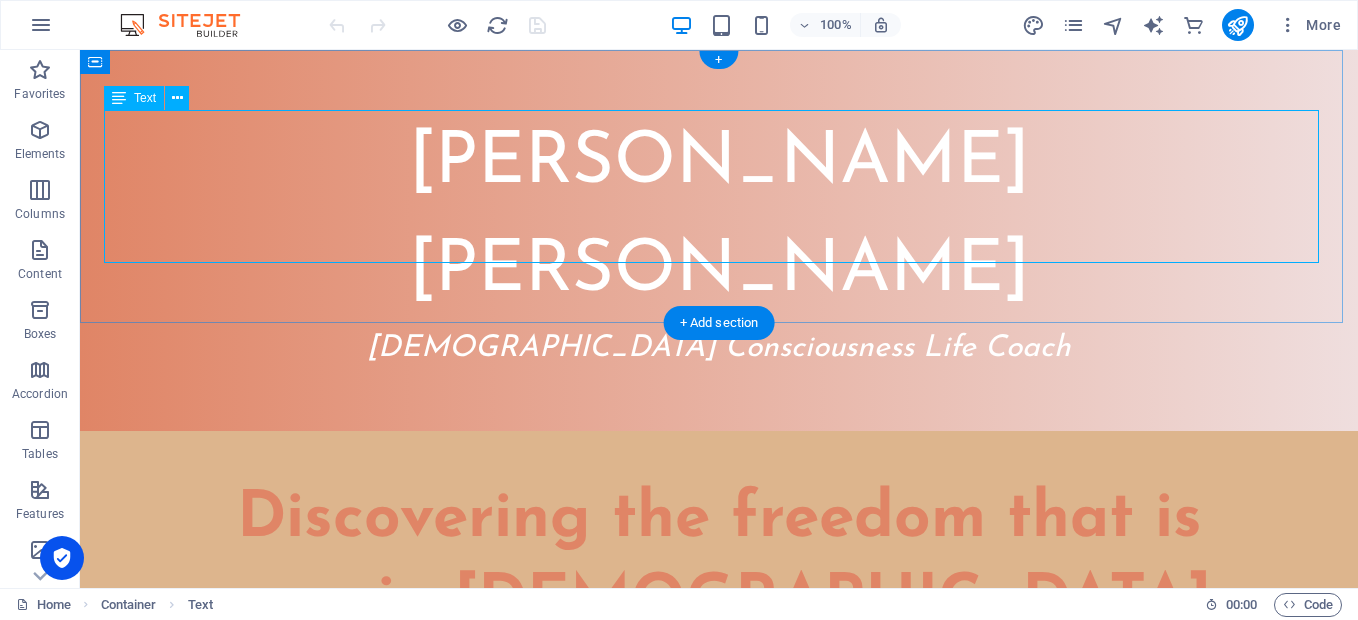 click on "[PERSON_NAME] [PERSON_NAME] Consciousness Life Coach" at bounding box center (719, 240) 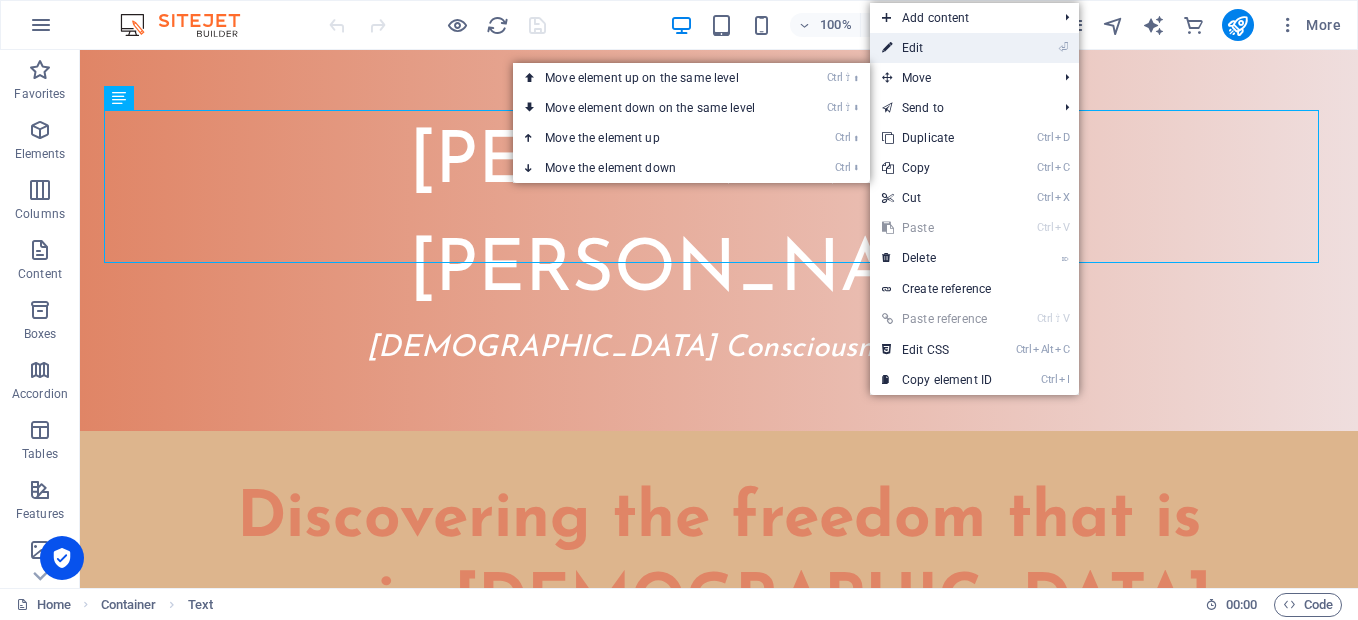 click on "⏎  Edit" at bounding box center [937, 48] 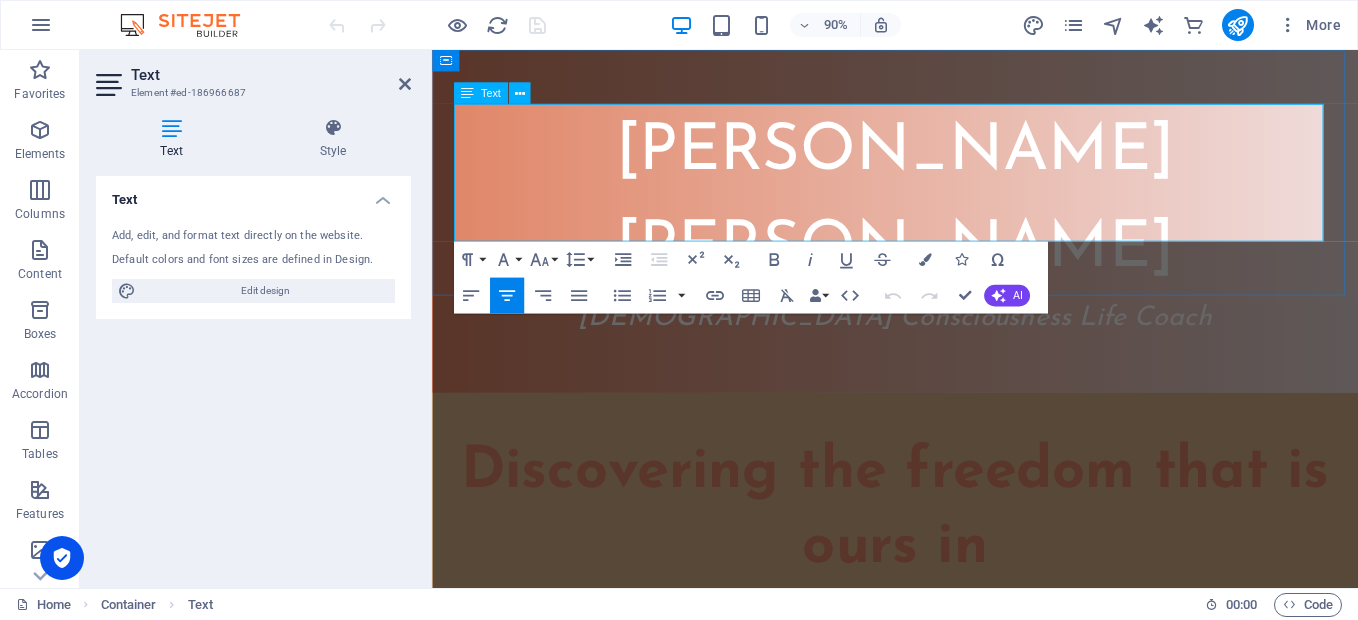 click on "[DEMOGRAPHIC_DATA] Consciousness Life Coach" at bounding box center (947, 348) 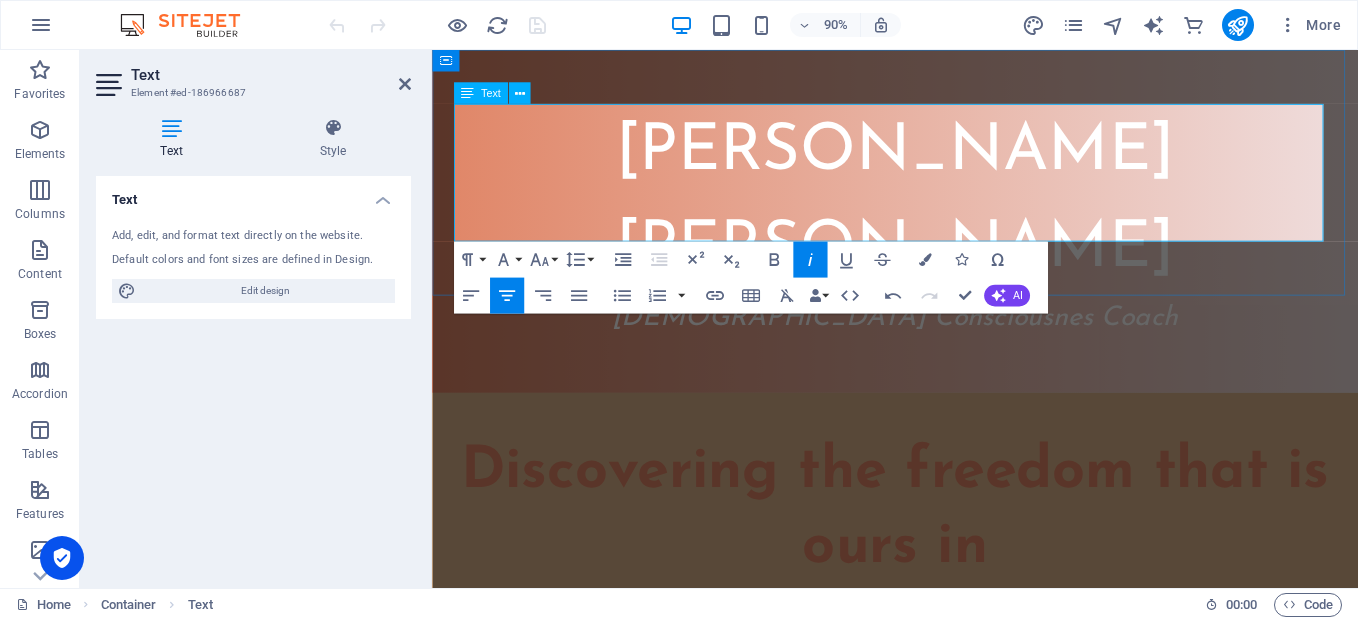 type 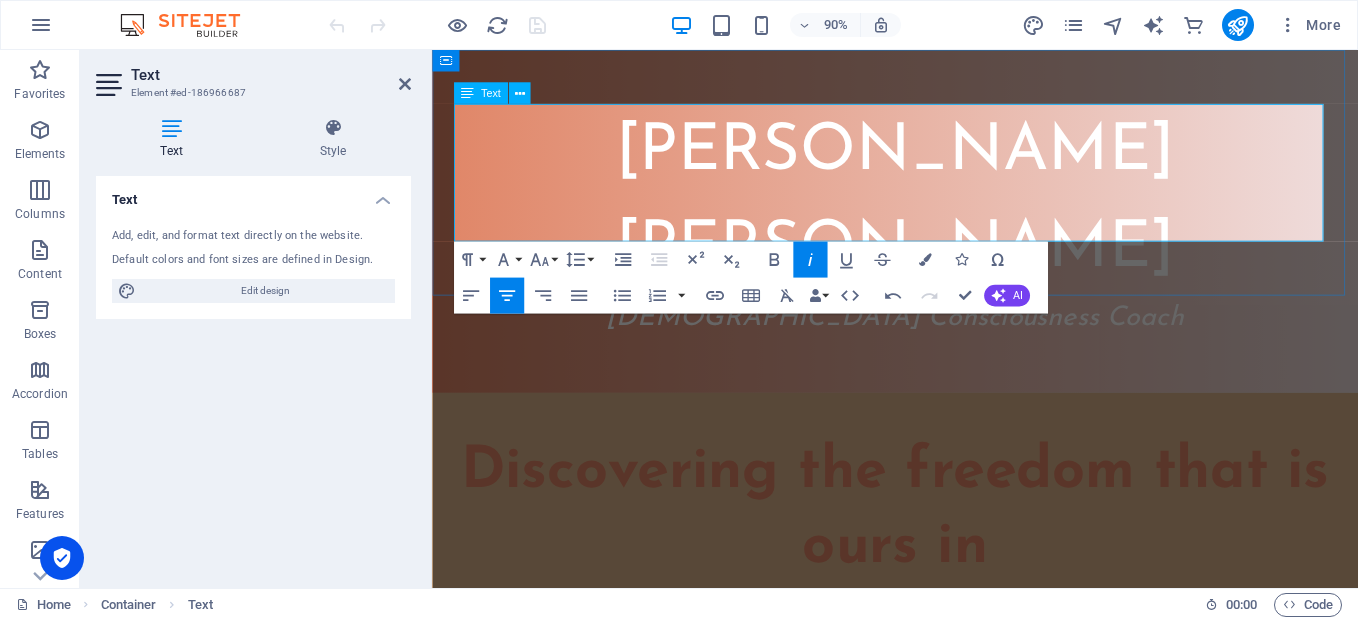 click on "Text" at bounding box center [491, 93] 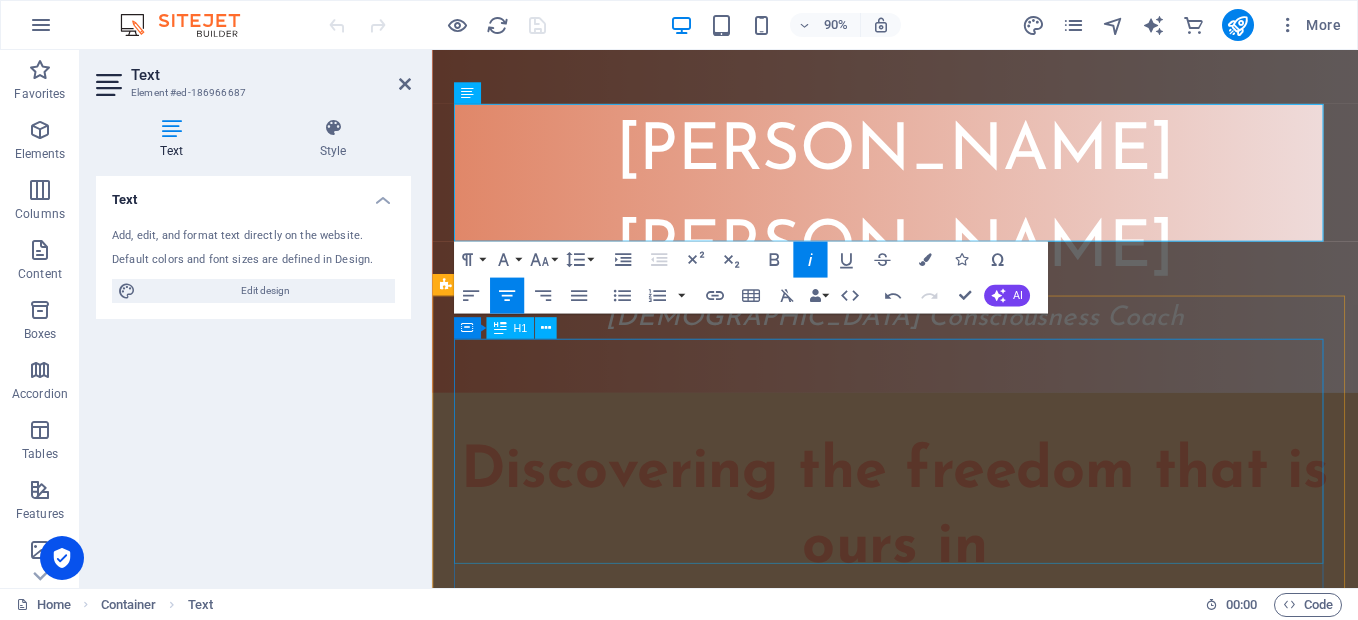 click on "Discovering the freedom that is  ours in [DEMOGRAPHIC_DATA]" at bounding box center [946, 604] 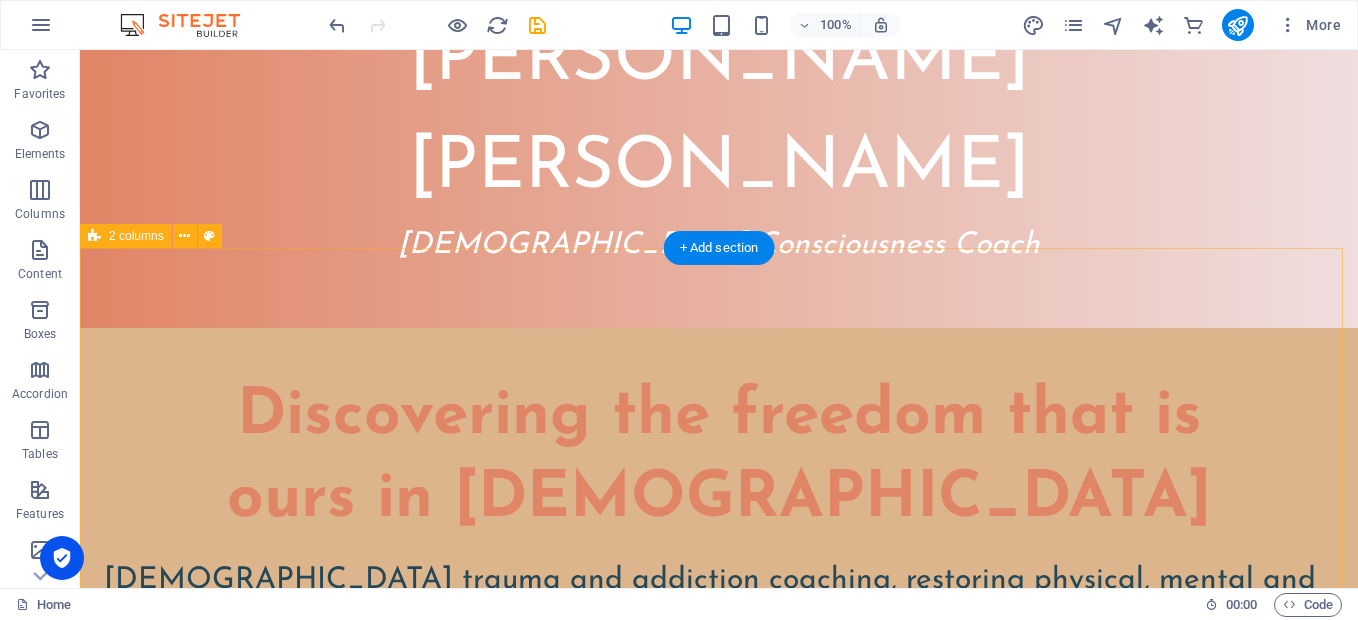 scroll, scrollTop: 0, scrollLeft: 0, axis: both 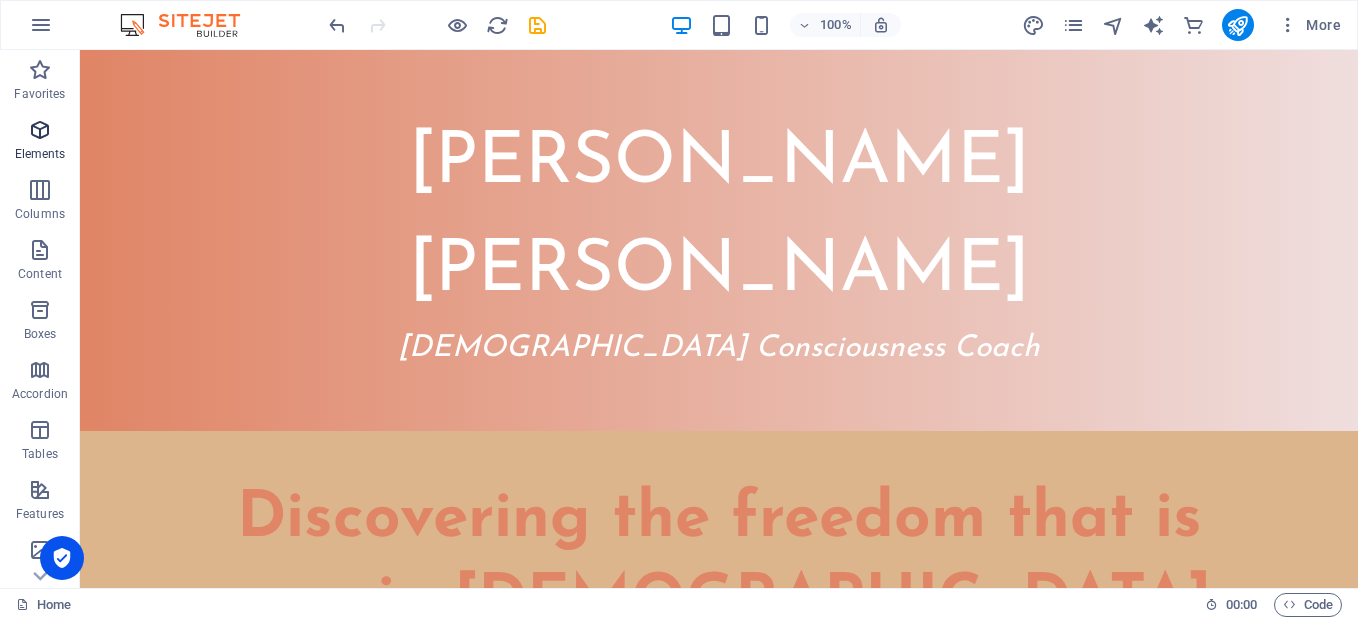 click at bounding box center [40, 130] 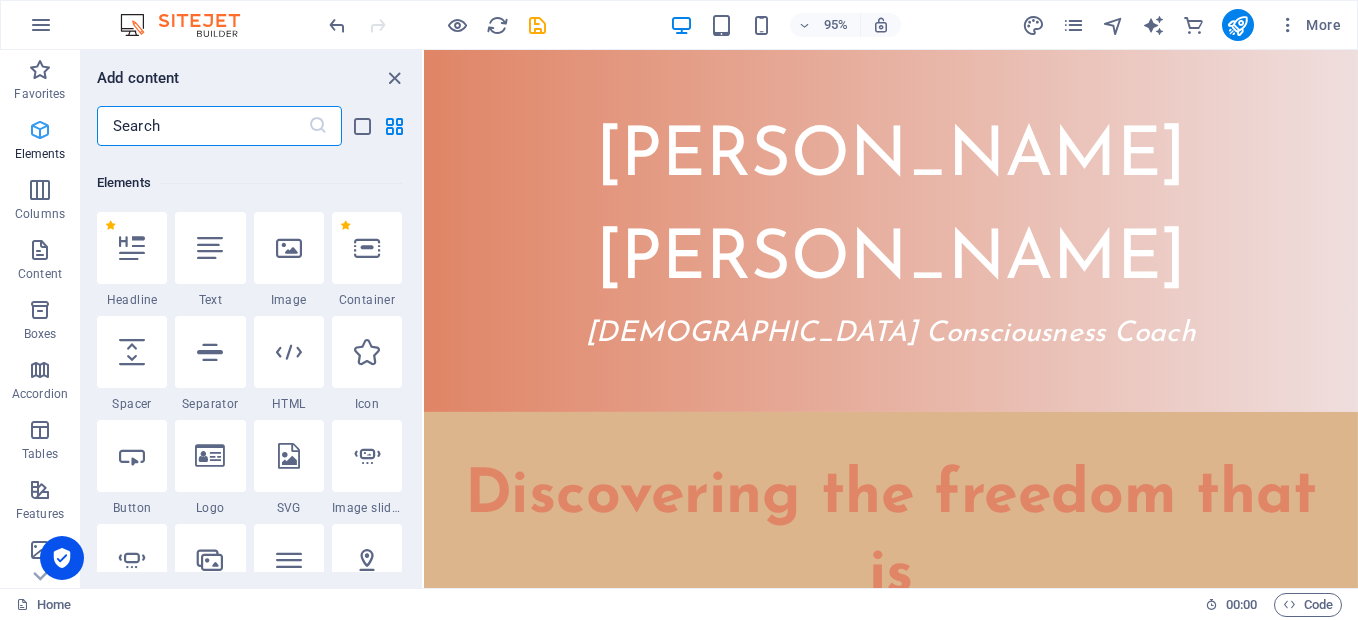 scroll, scrollTop: 213, scrollLeft: 0, axis: vertical 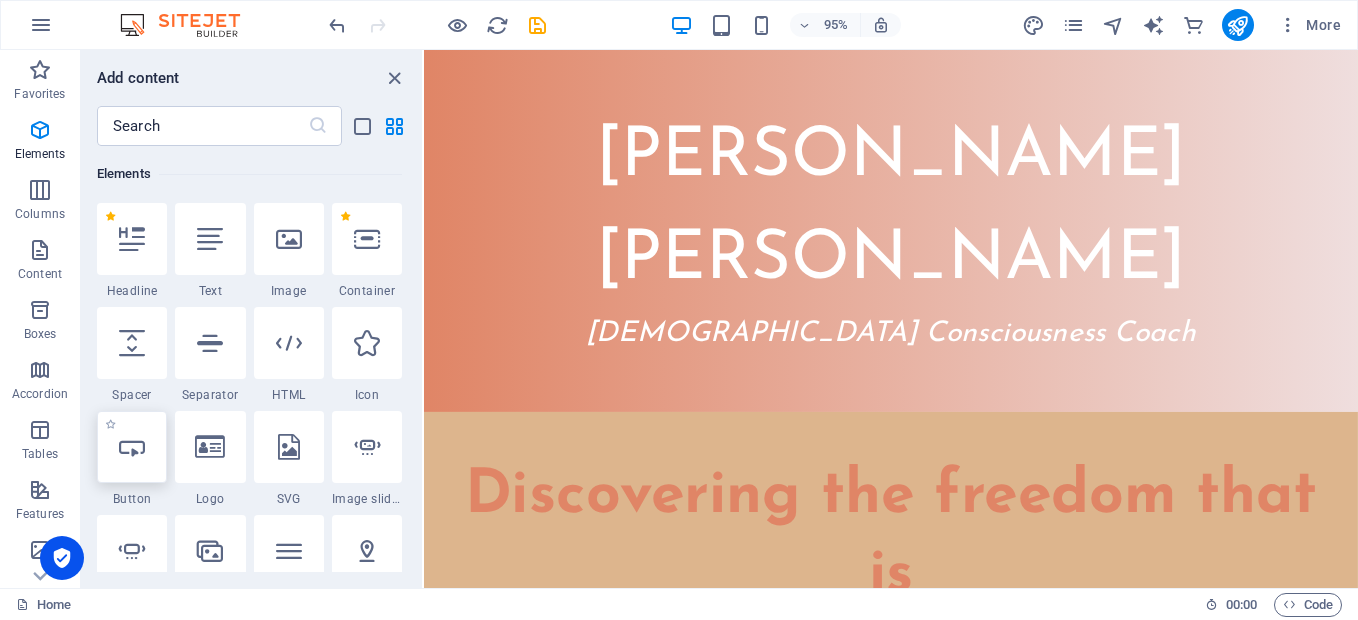 click at bounding box center (132, 447) 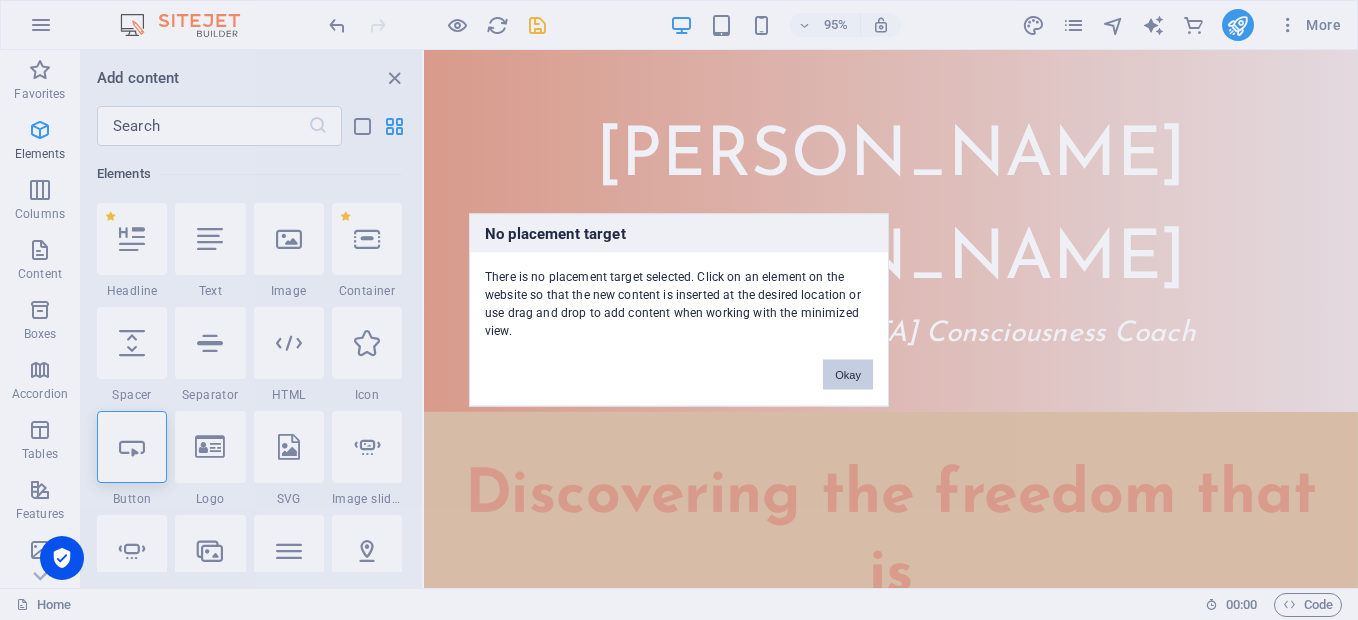 click on "Okay" at bounding box center (848, 375) 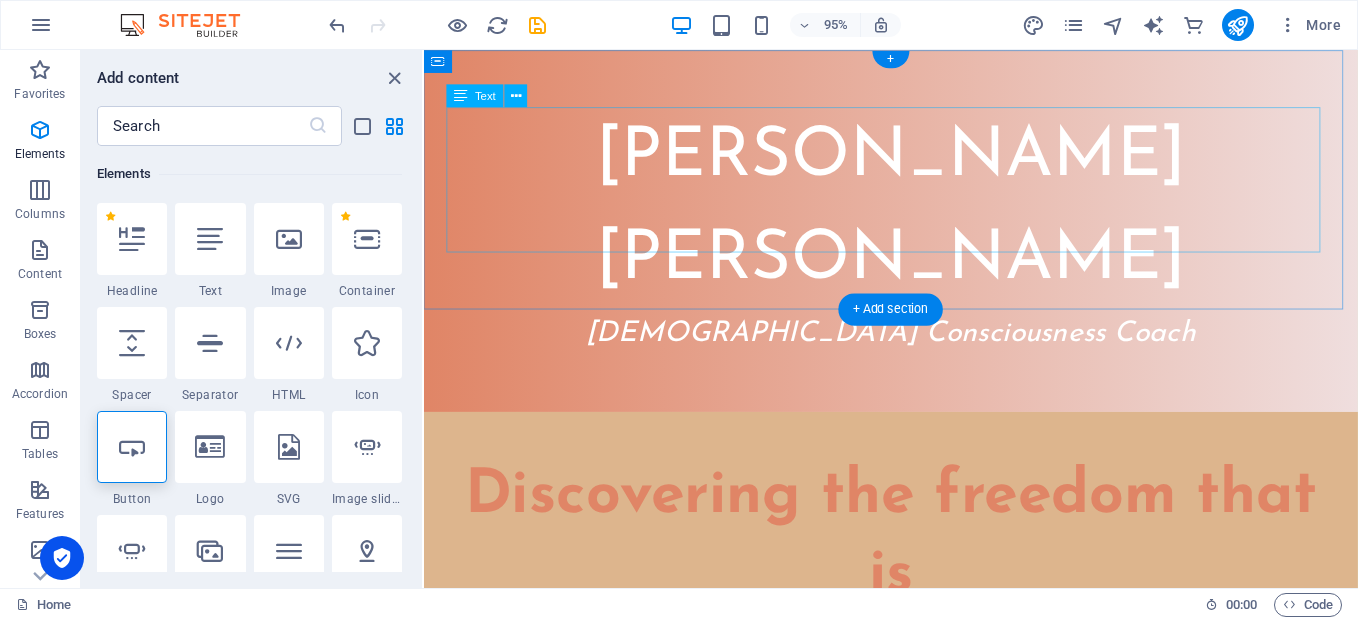 click on "[PERSON_NAME] [PERSON_NAME] Consciousness Coach" at bounding box center [915, 240] 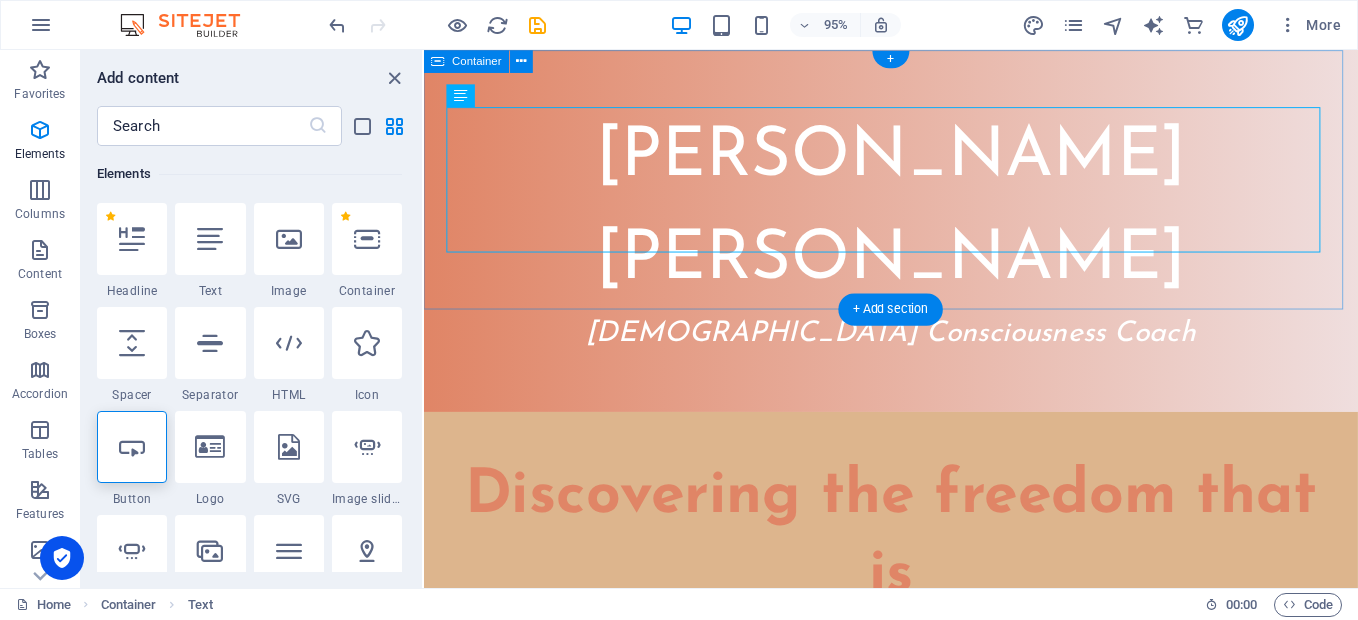 click on "[PERSON_NAME] [PERSON_NAME] Consciousness Coach" at bounding box center [915, 240] 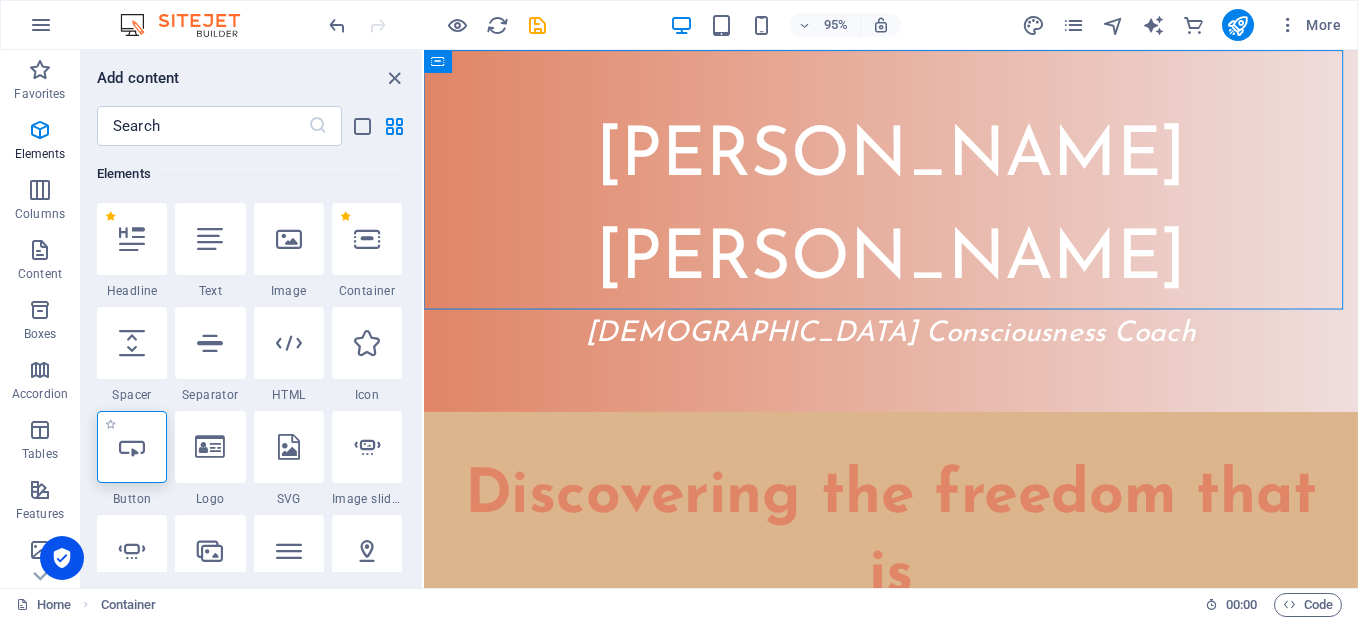 click at bounding box center [132, 447] 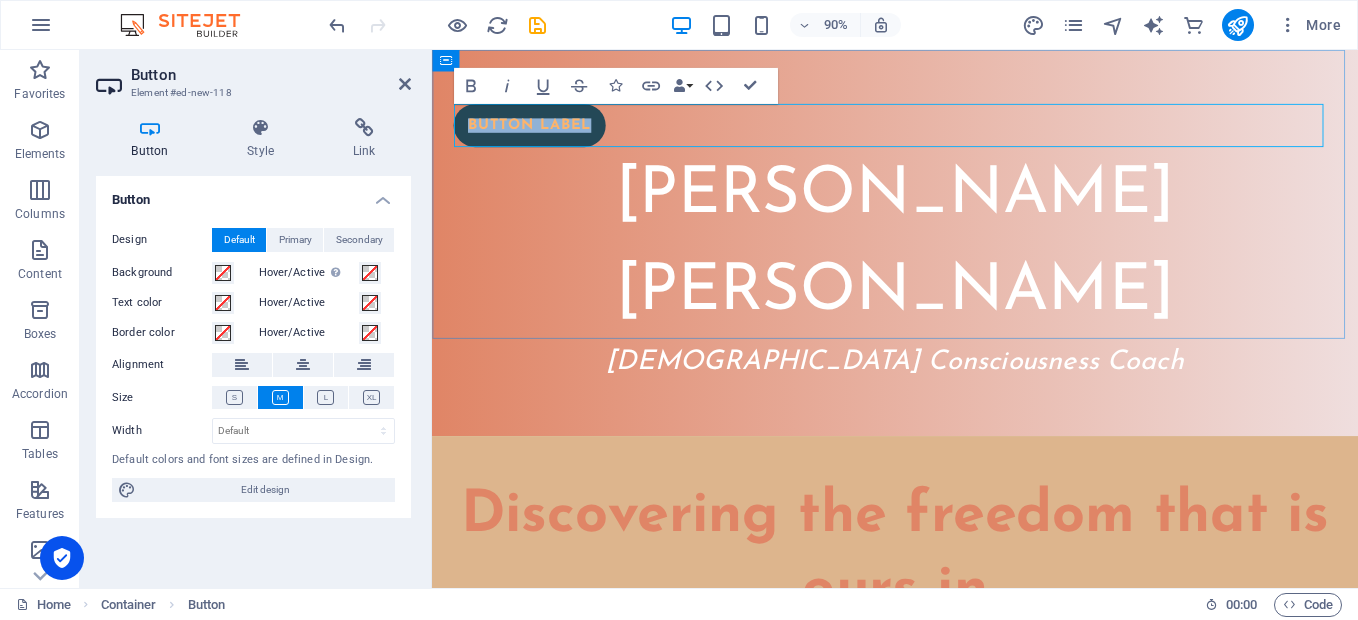 type 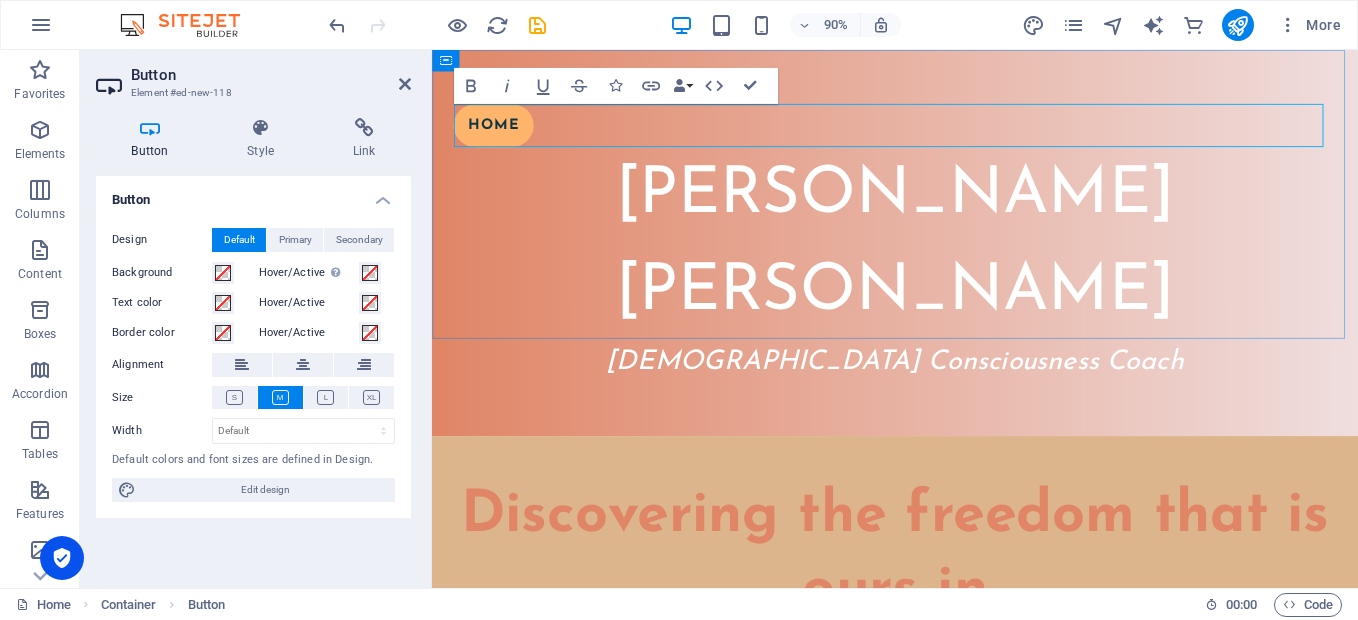 click on "Home" at bounding box center (946, 134) 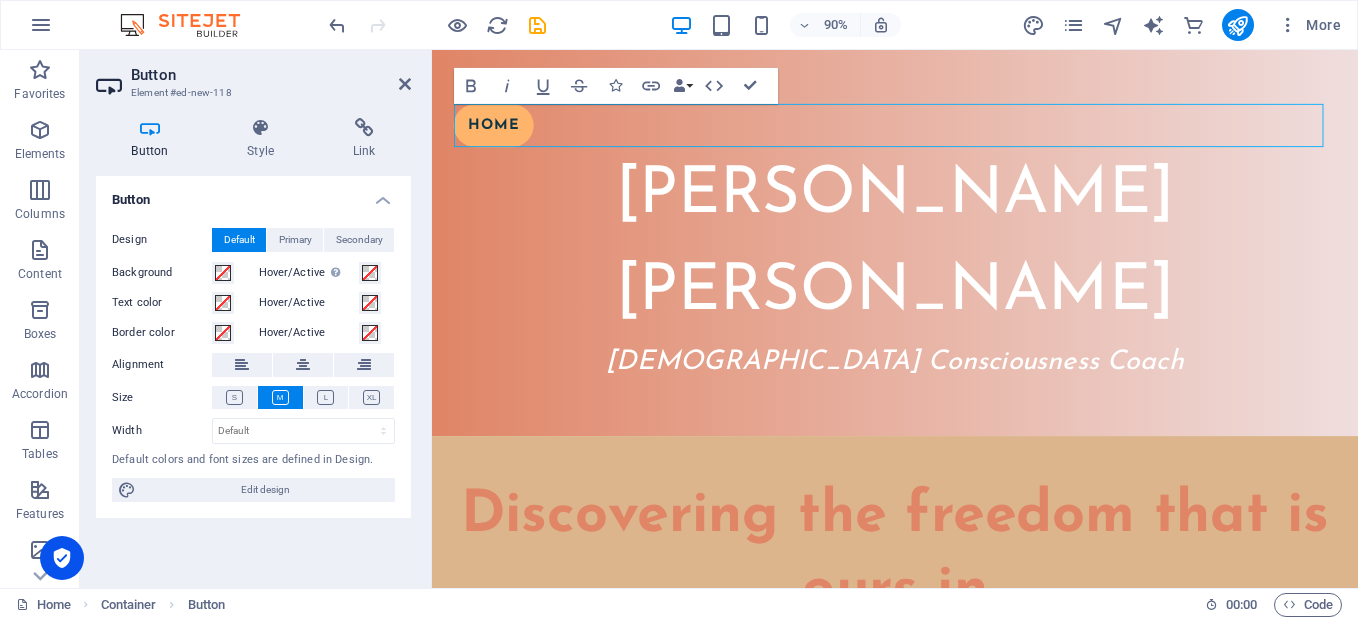 click at bounding box center (150, 128) 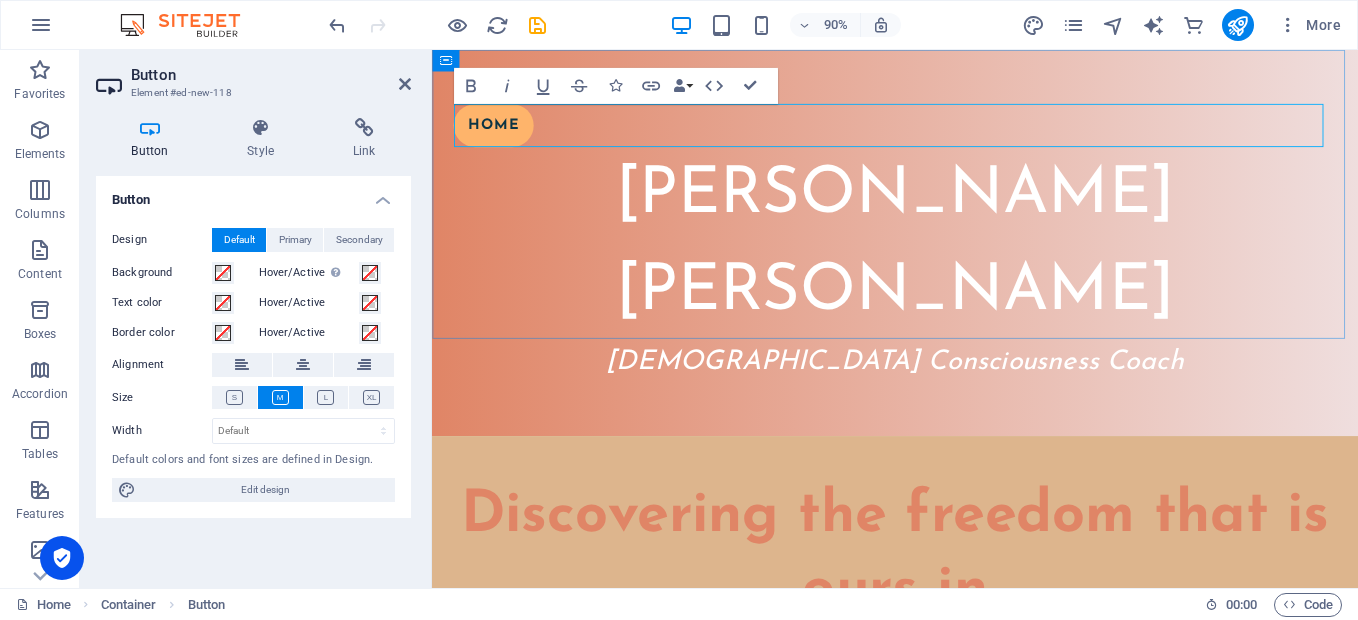 click on "Home" at bounding box center (946, 134) 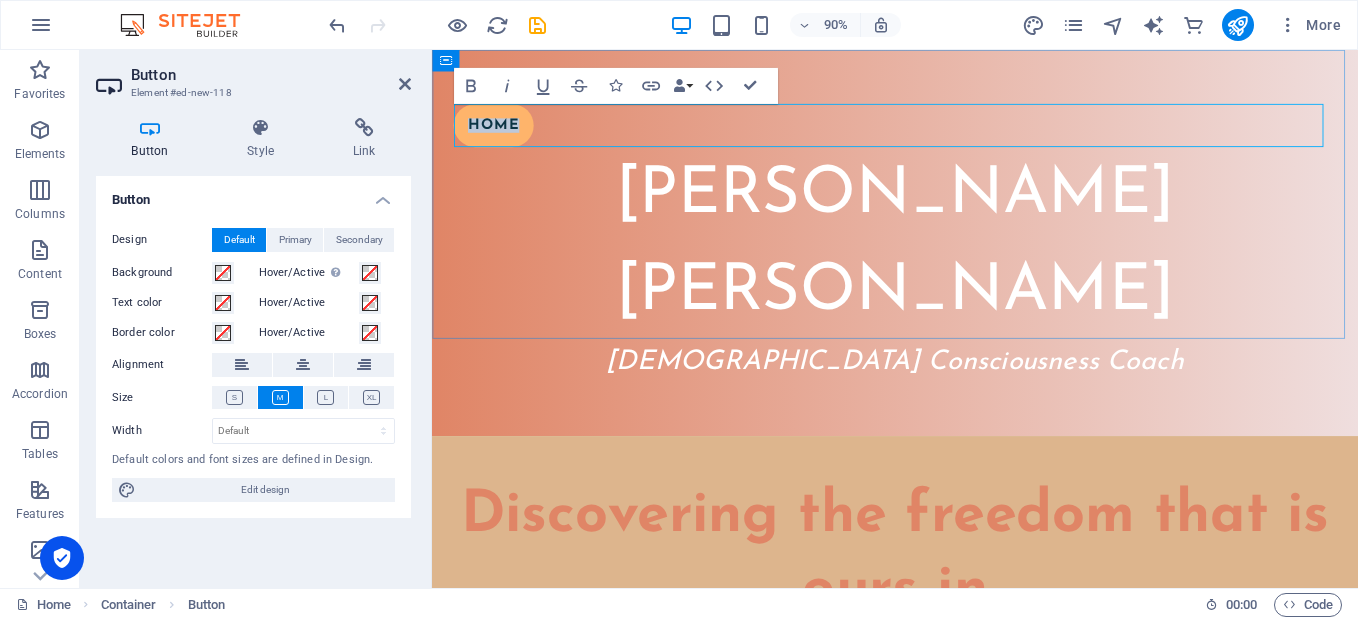 click on "Home" at bounding box center (946, 134) 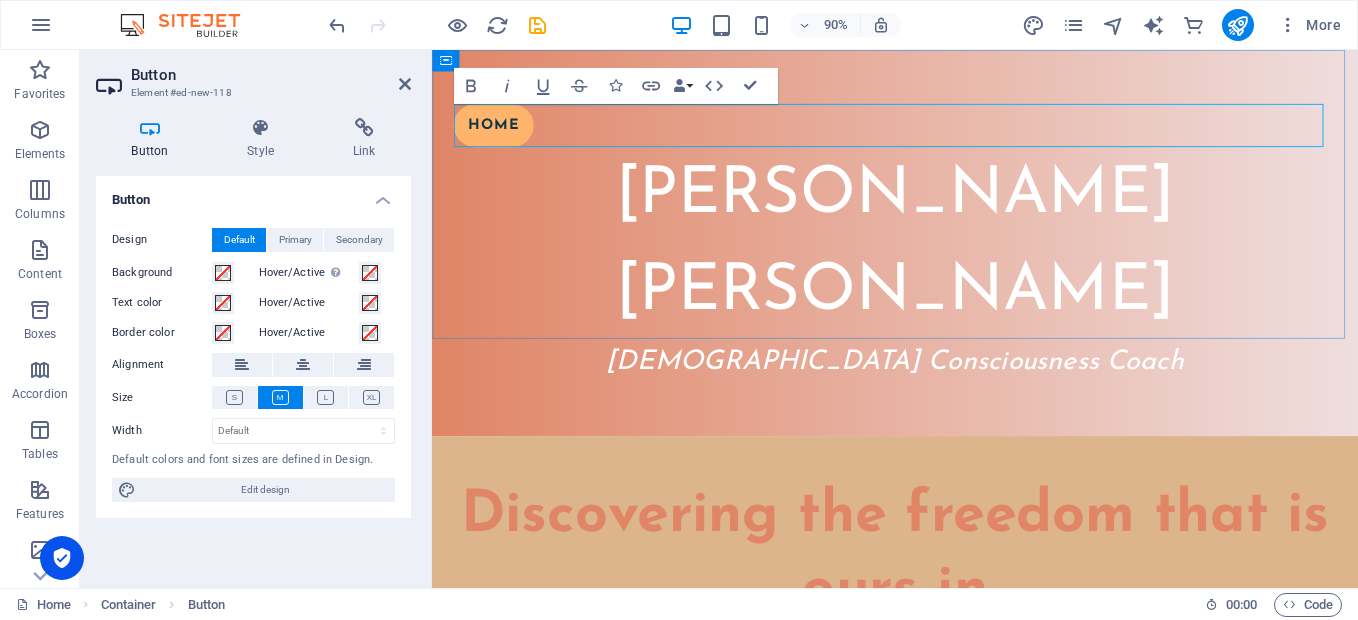 click on "Home" at bounding box center (946, 134) 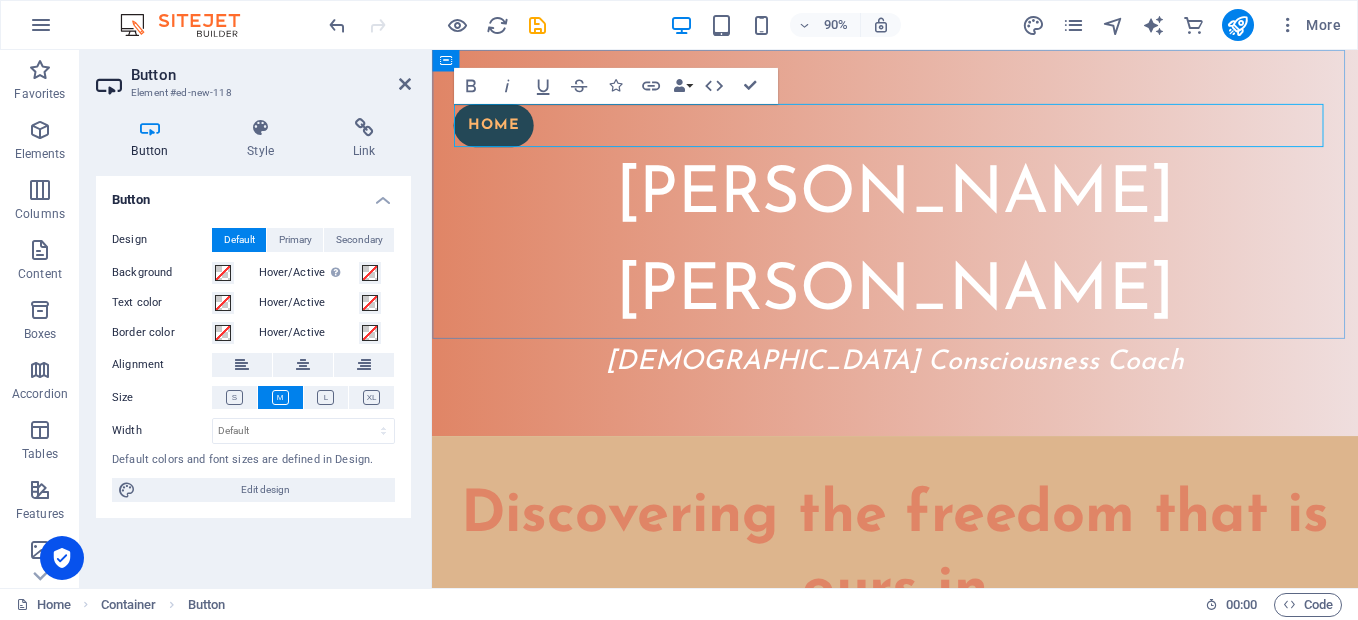 click on "Home" at bounding box center [500, 134] 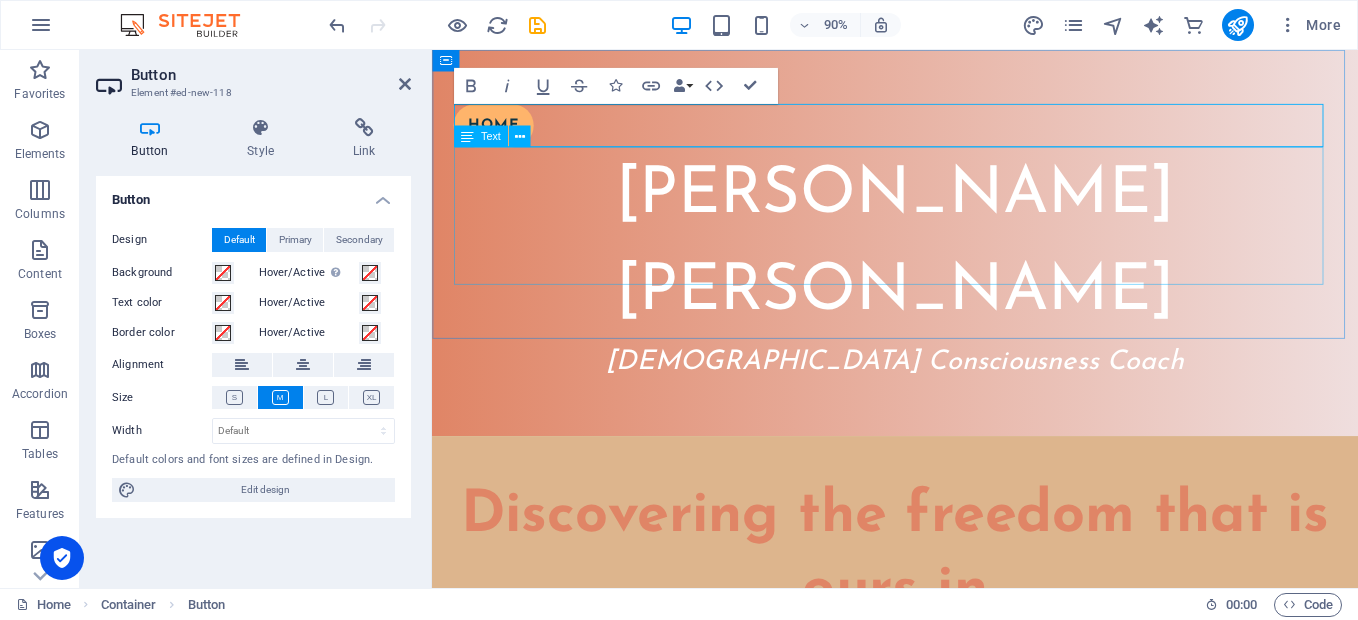 click on "[PERSON_NAME] [PERSON_NAME] Consciousness Coach" at bounding box center [946, 288] 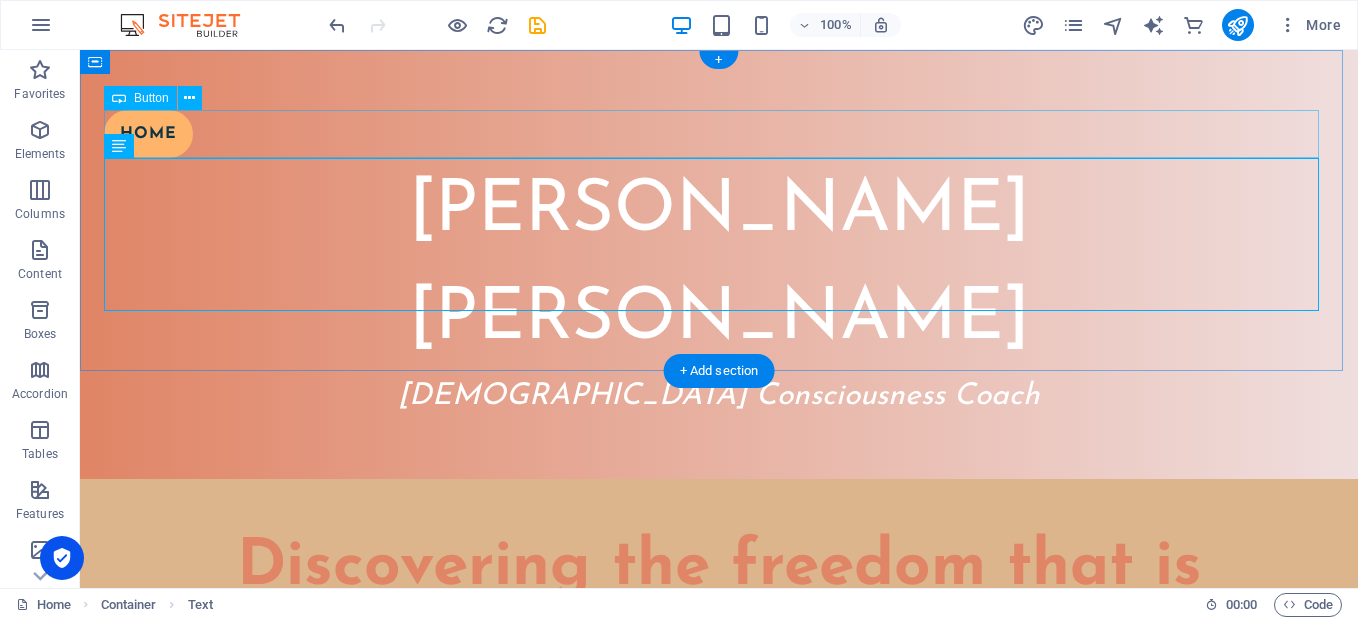 click on "Home" at bounding box center (719, 134) 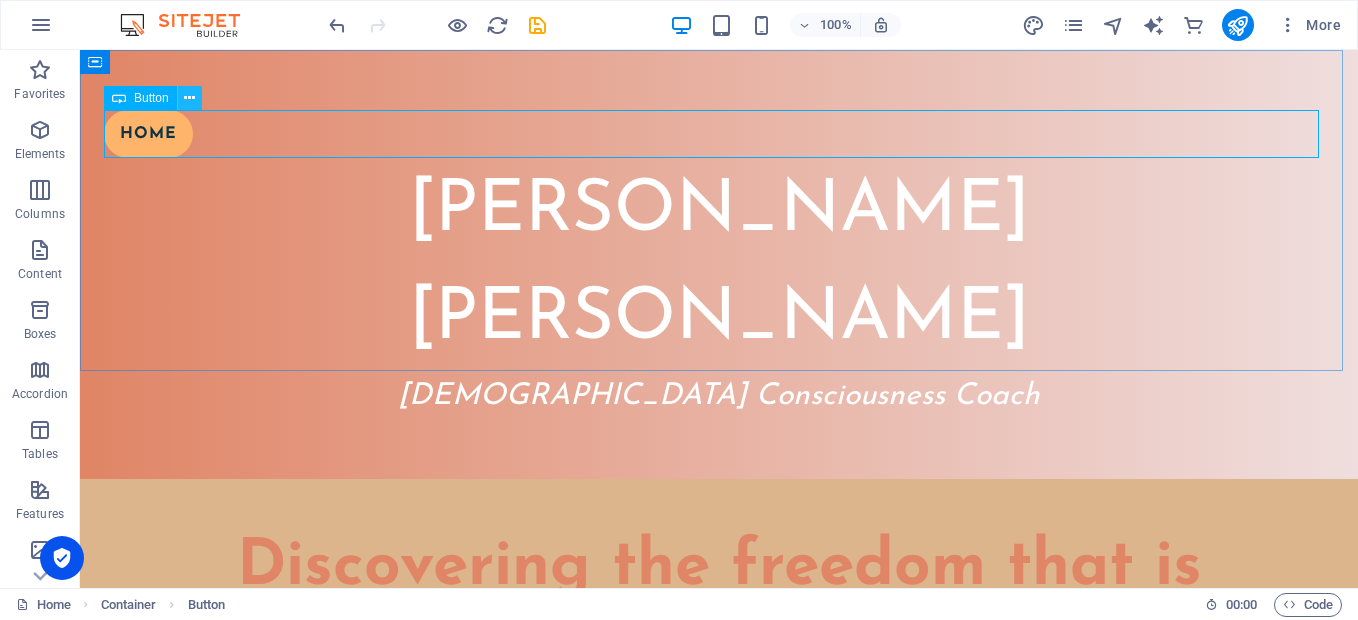 click at bounding box center (189, 98) 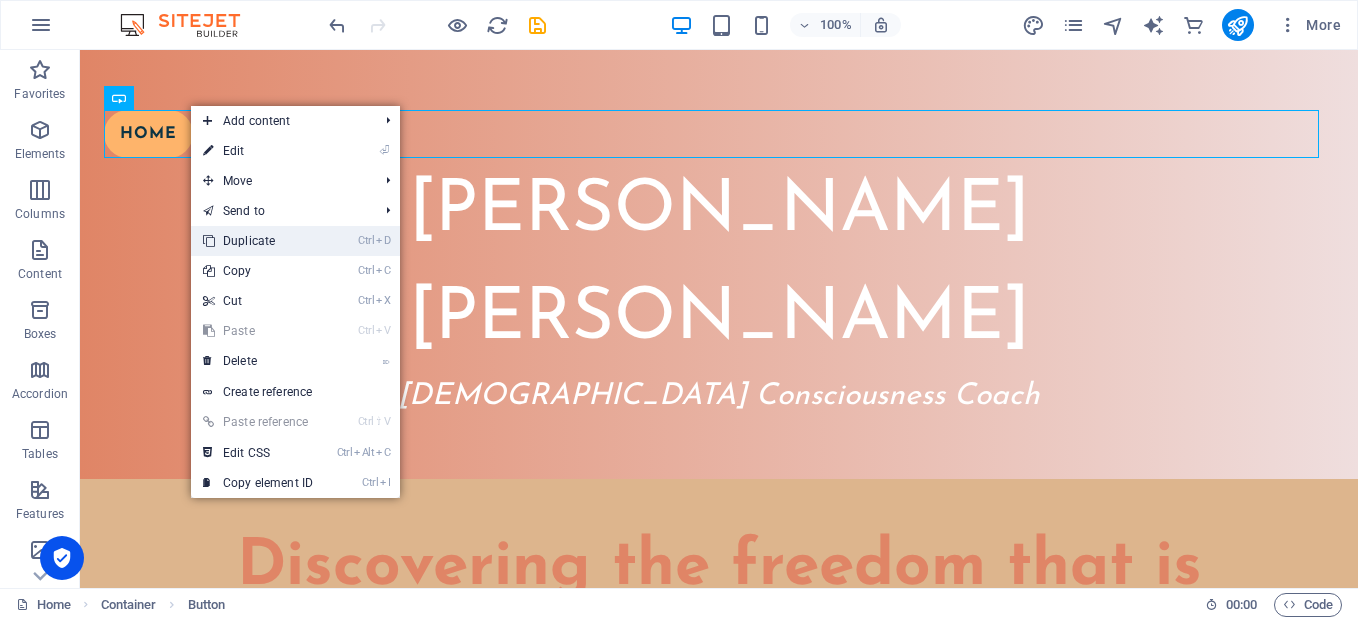 click on "Ctrl D  Duplicate" at bounding box center [258, 241] 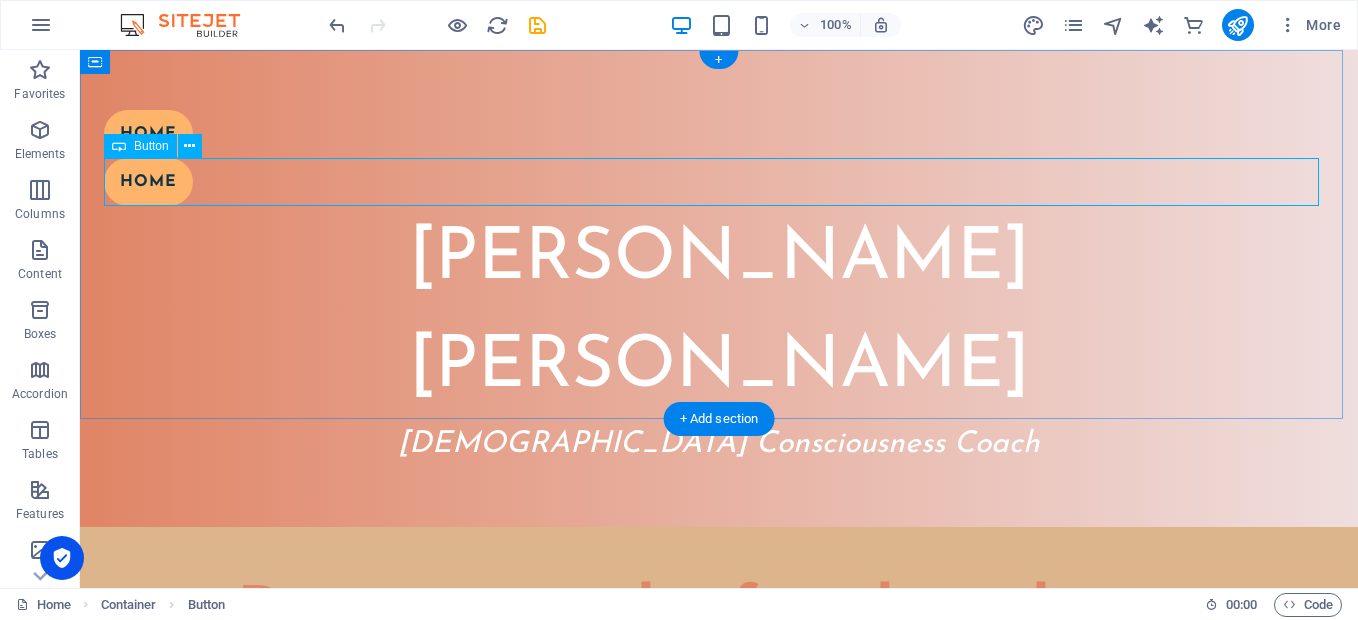 click on "Home" at bounding box center (719, 182) 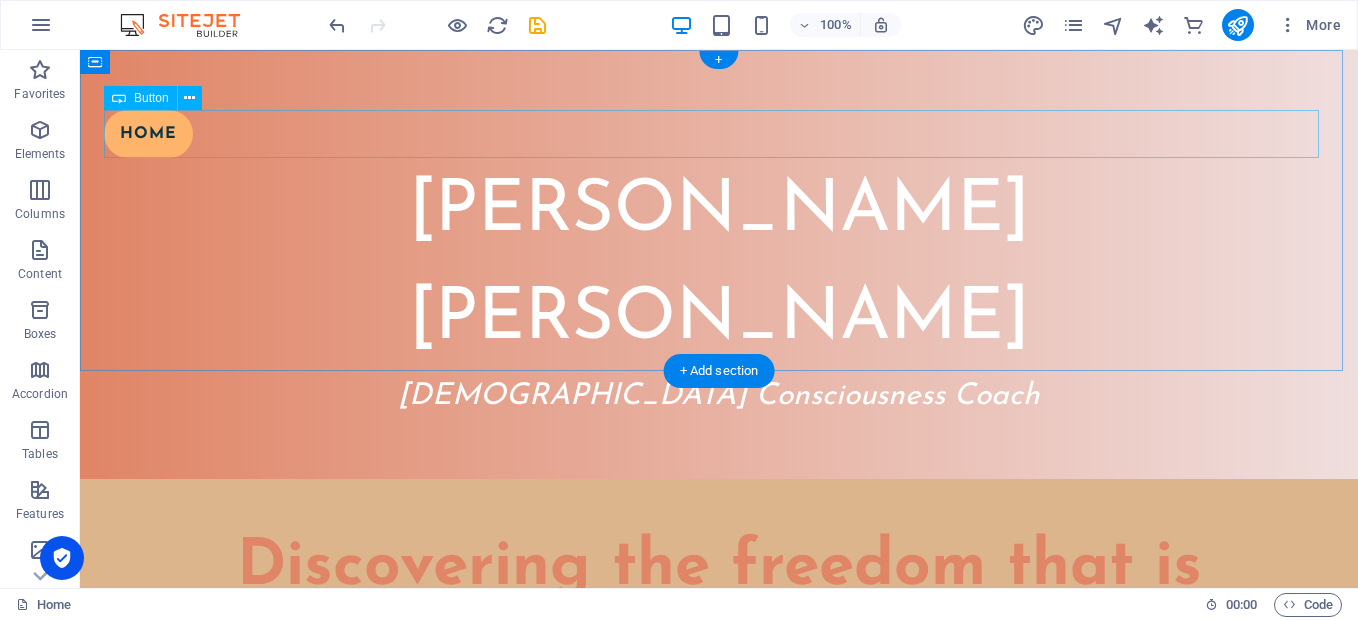 click on "Home" at bounding box center [719, 134] 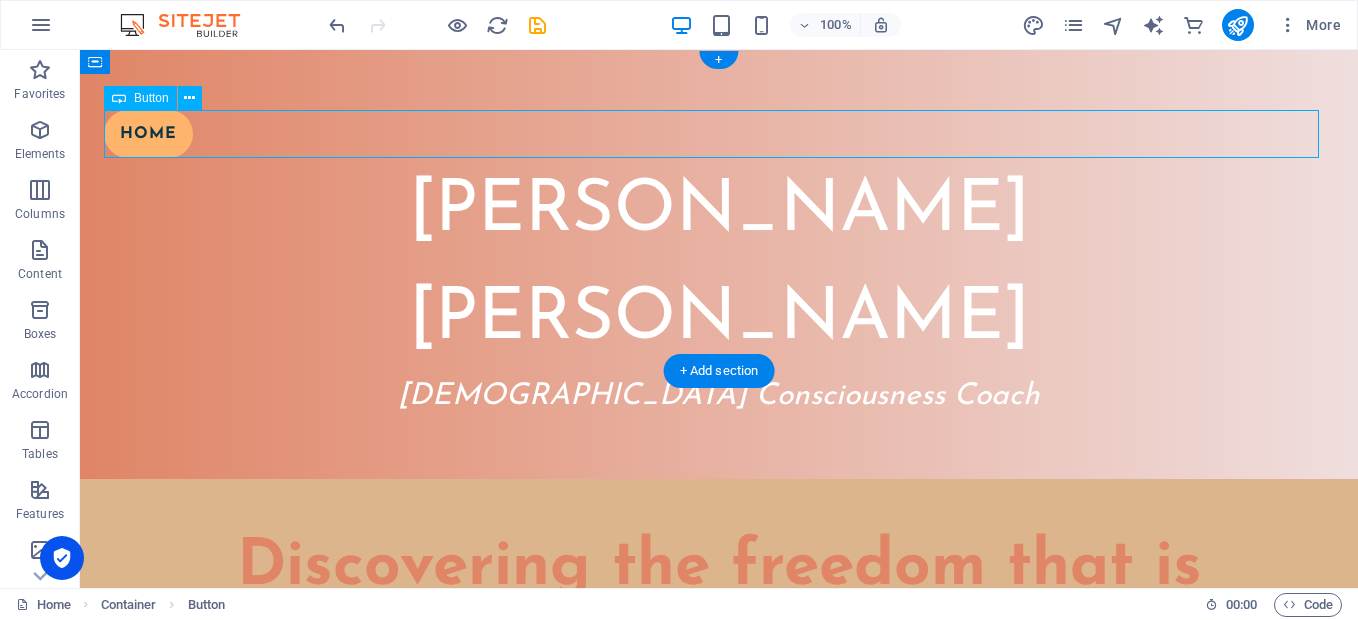 click on "Home" at bounding box center (719, 134) 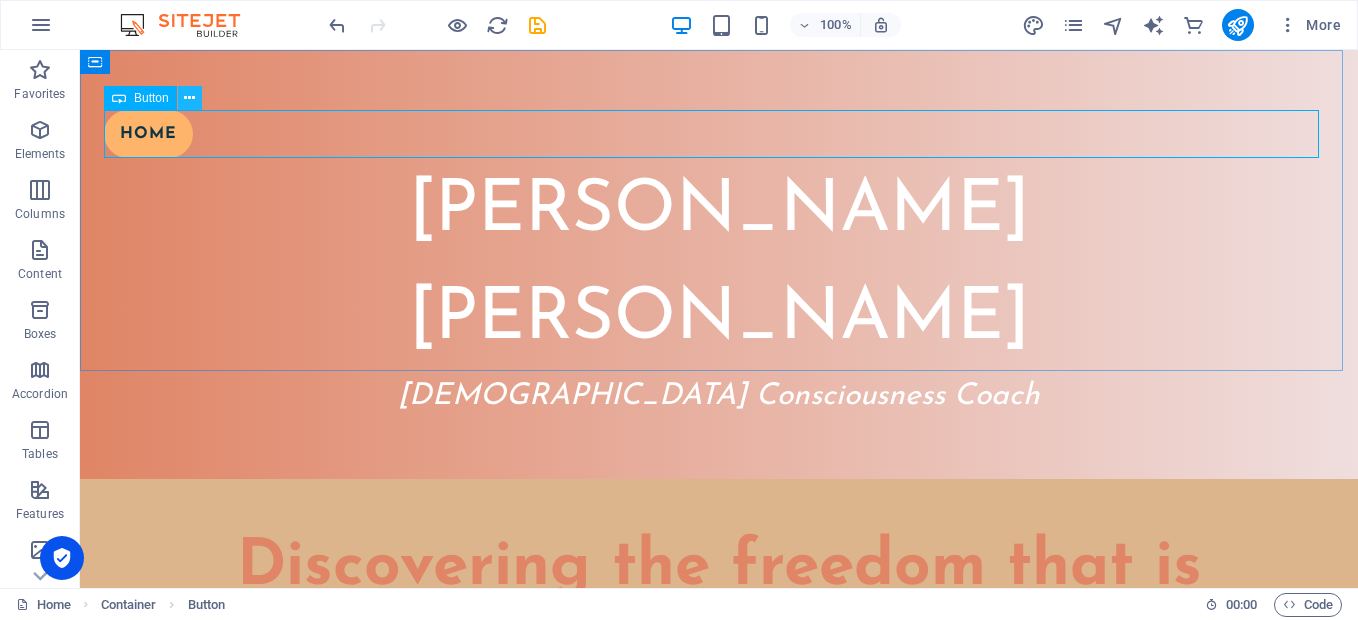 click at bounding box center [190, 98] 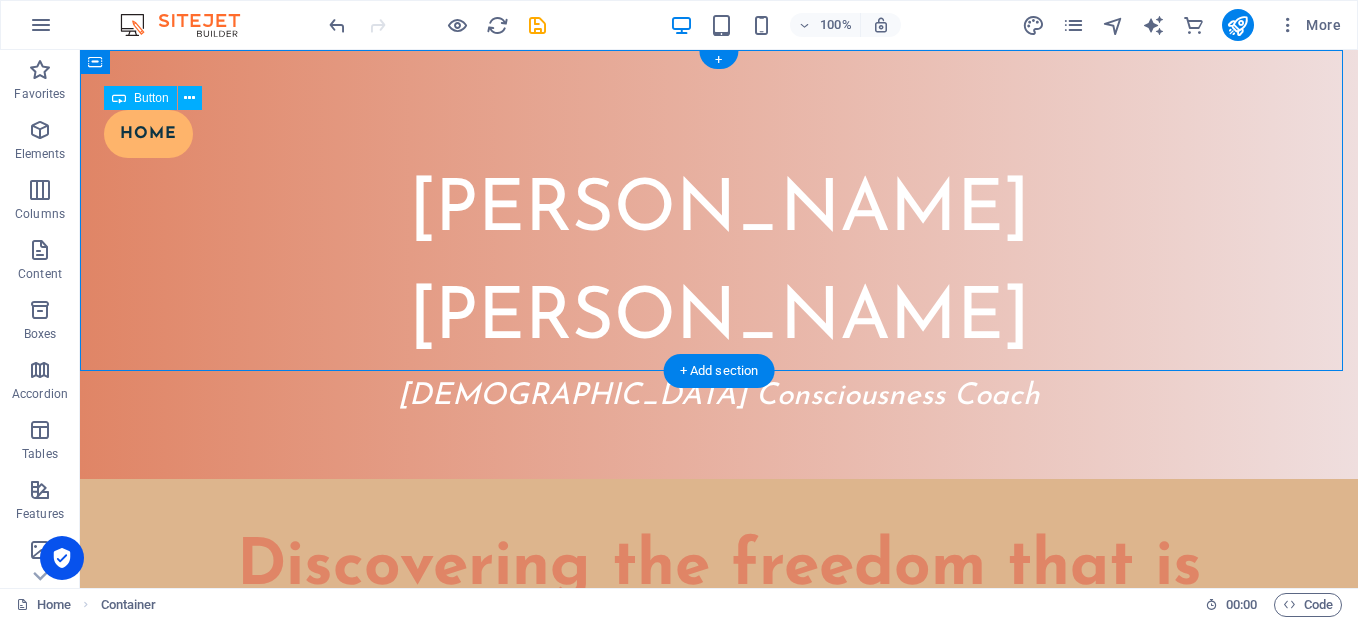 drag, startPoint x: 1319, startPoint y: 134, endPoint x: 1200, endPoint y: 139, distance: 119.104996 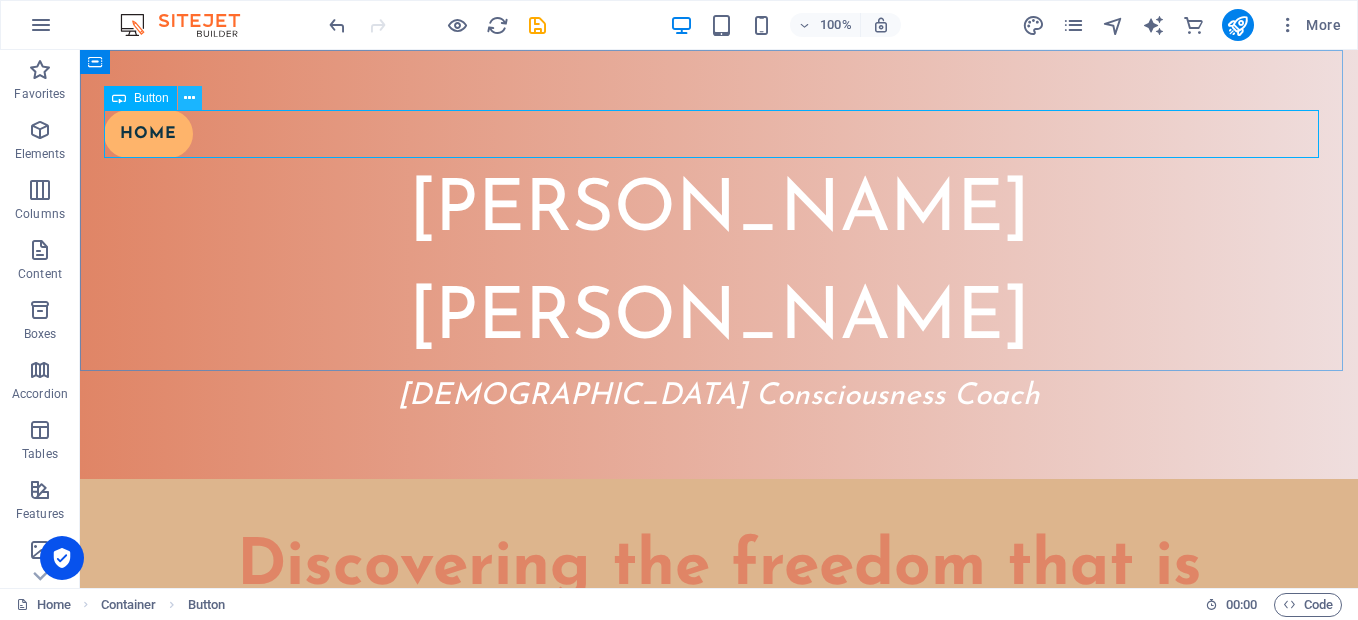 click at bounding box center [190, 98] 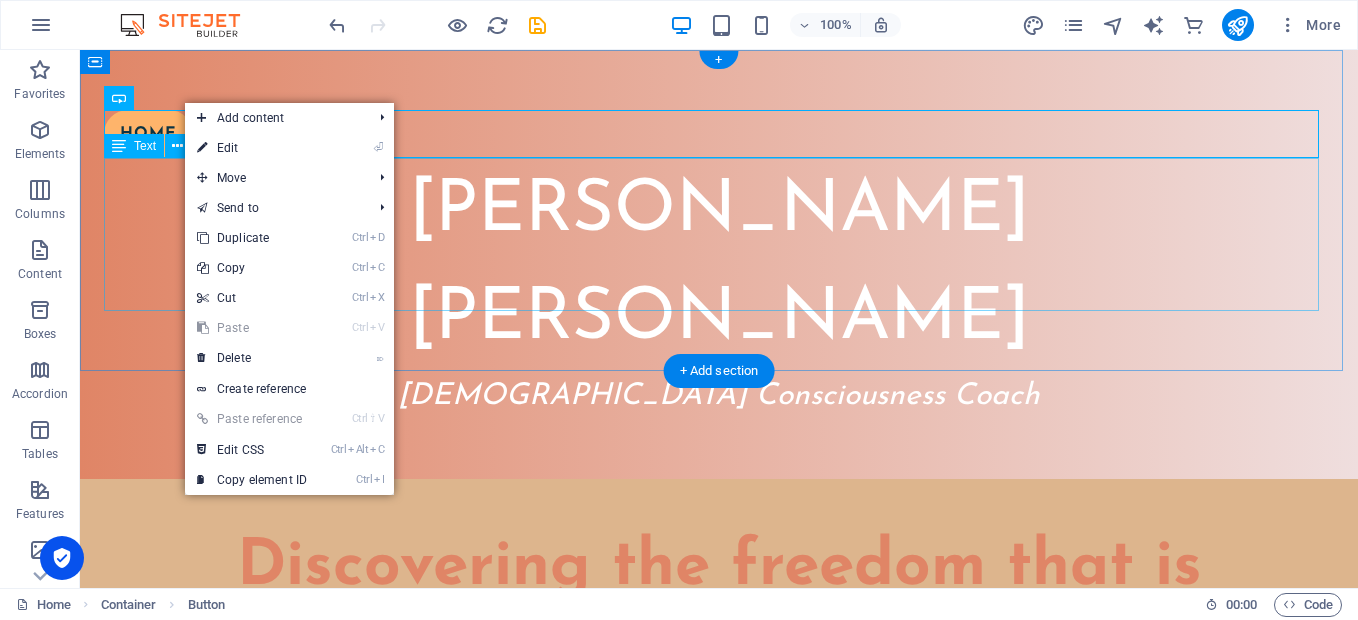 click on "[PERSON_NAME] [PERSON_NAME] Consciousness Coach" at bounding box center [719, 288] 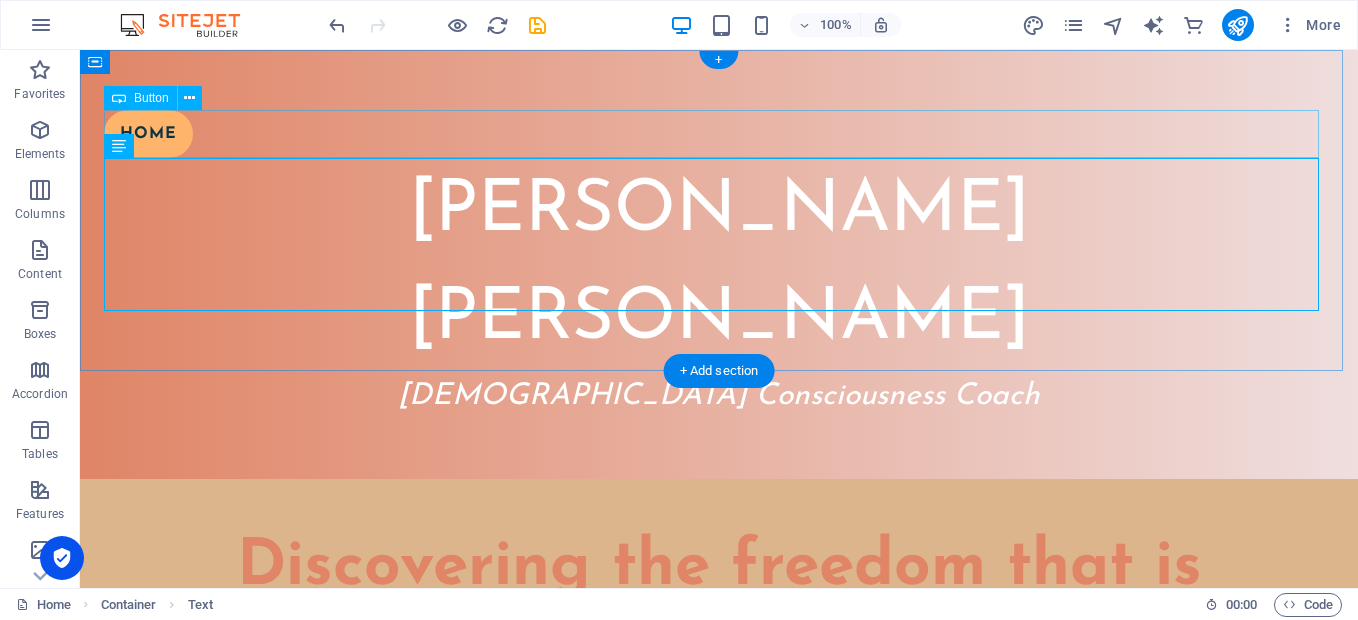 click on "Home" at bounding box center (719, 134) 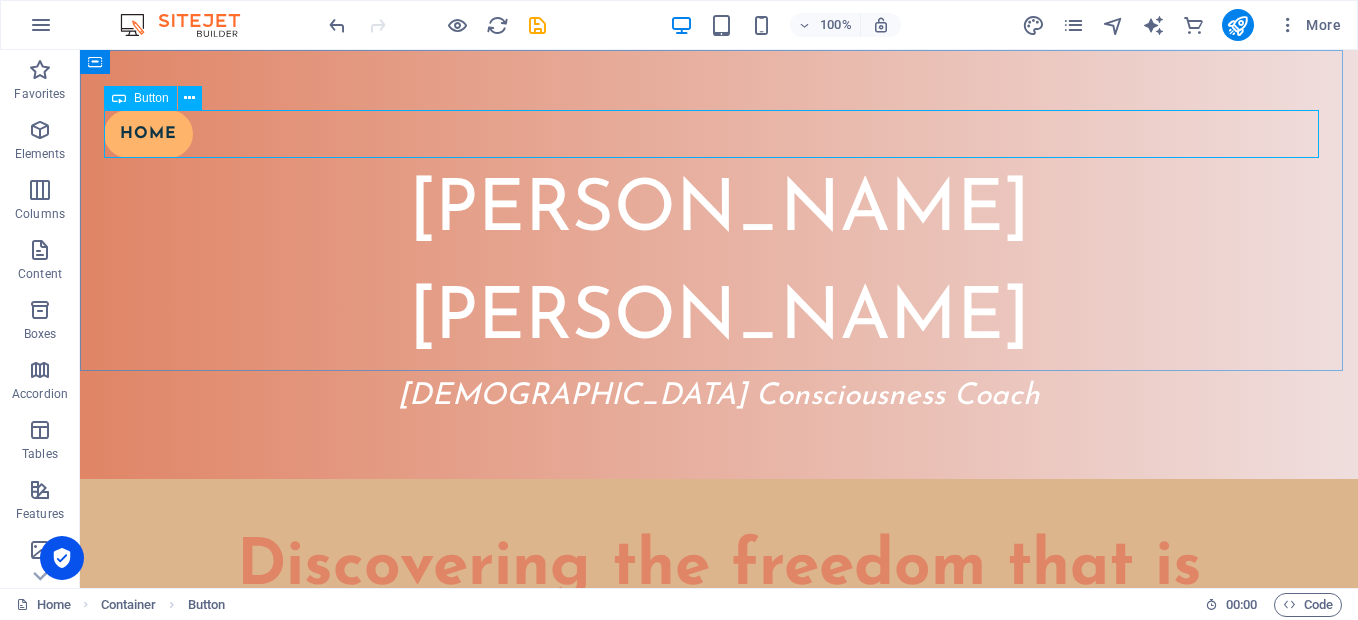 click at bounding box center (119, 98) 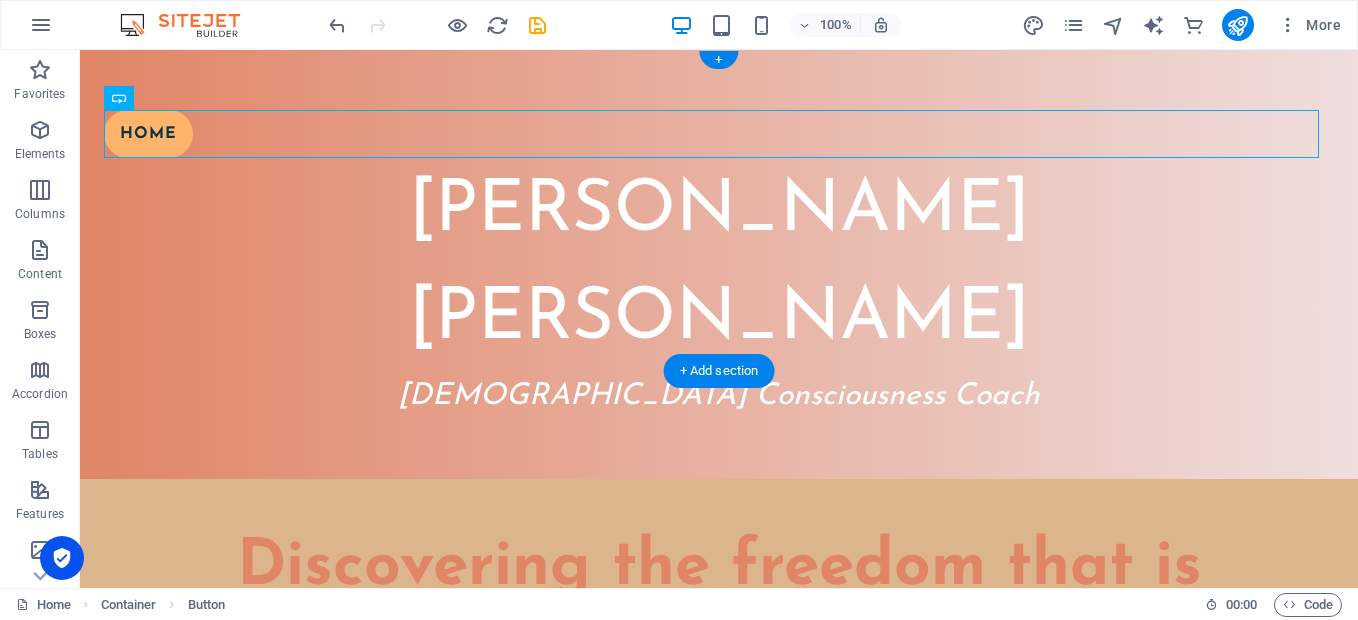 drag, startPoint x: 229, startPoint y: 144, endPoint x: 120, endPoint y: 139, distance: 109.11462 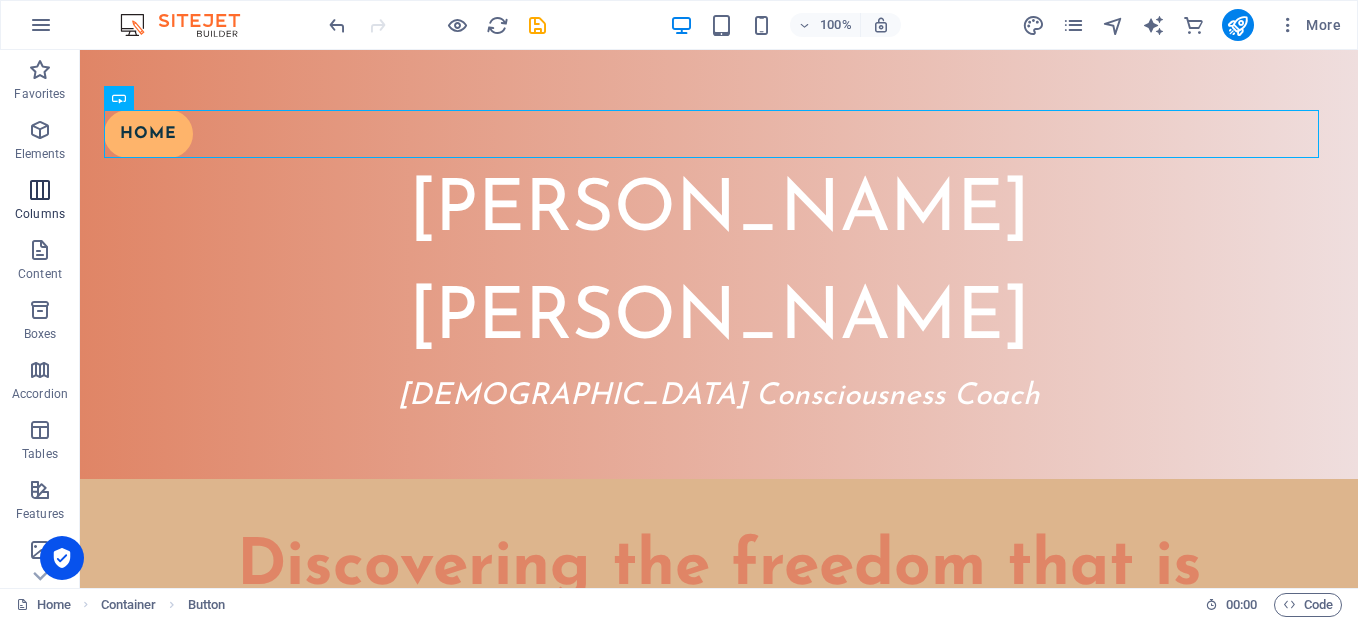click at bounding box center (40, 190) 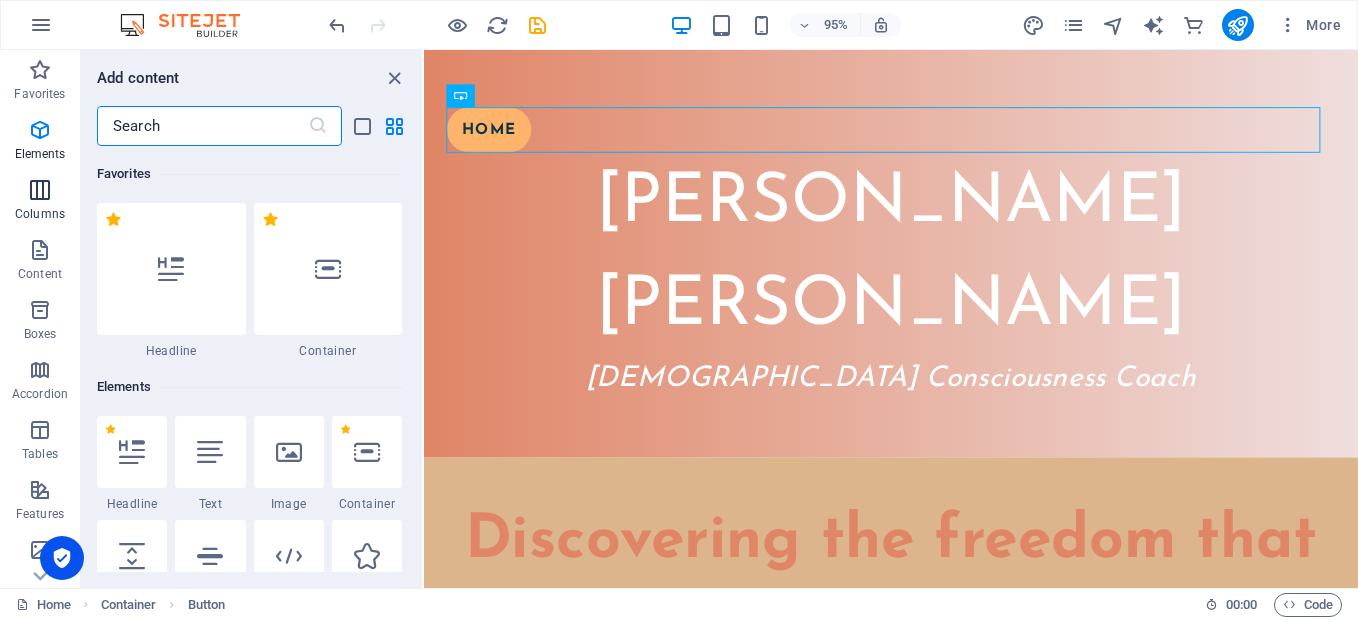 scroll, scrollTop: 990, scrollLeft: 0, axis: vertical 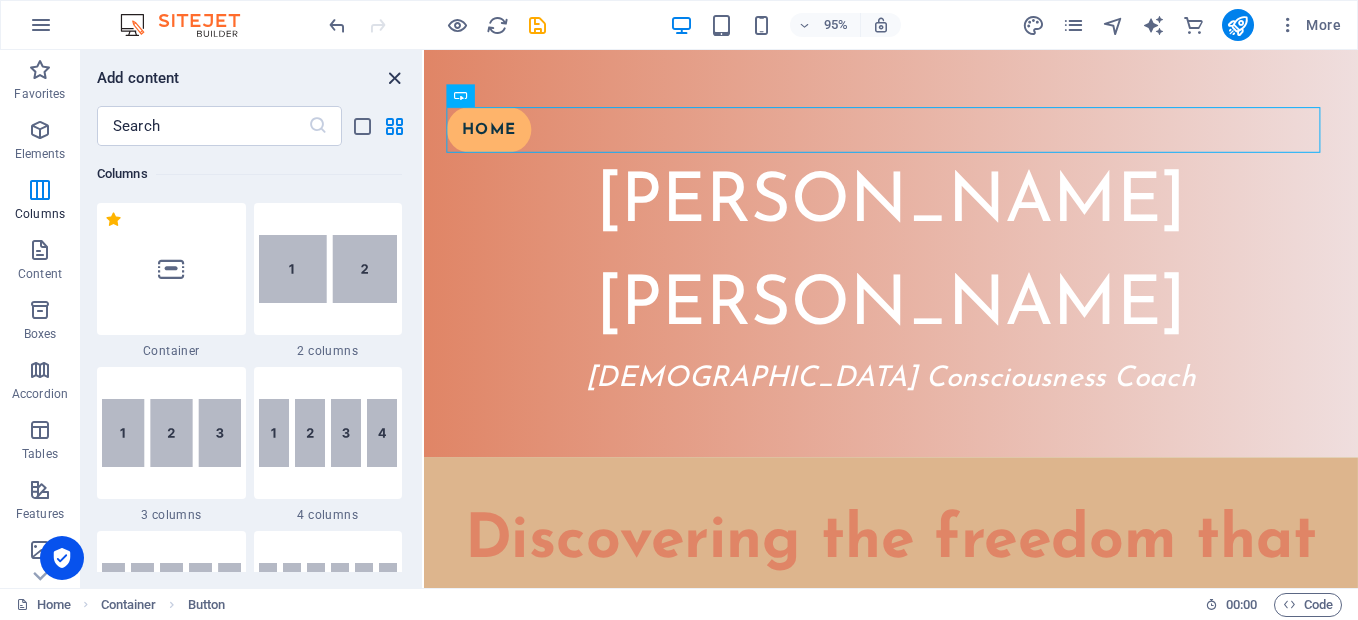 click at bounding box center (394, 78) 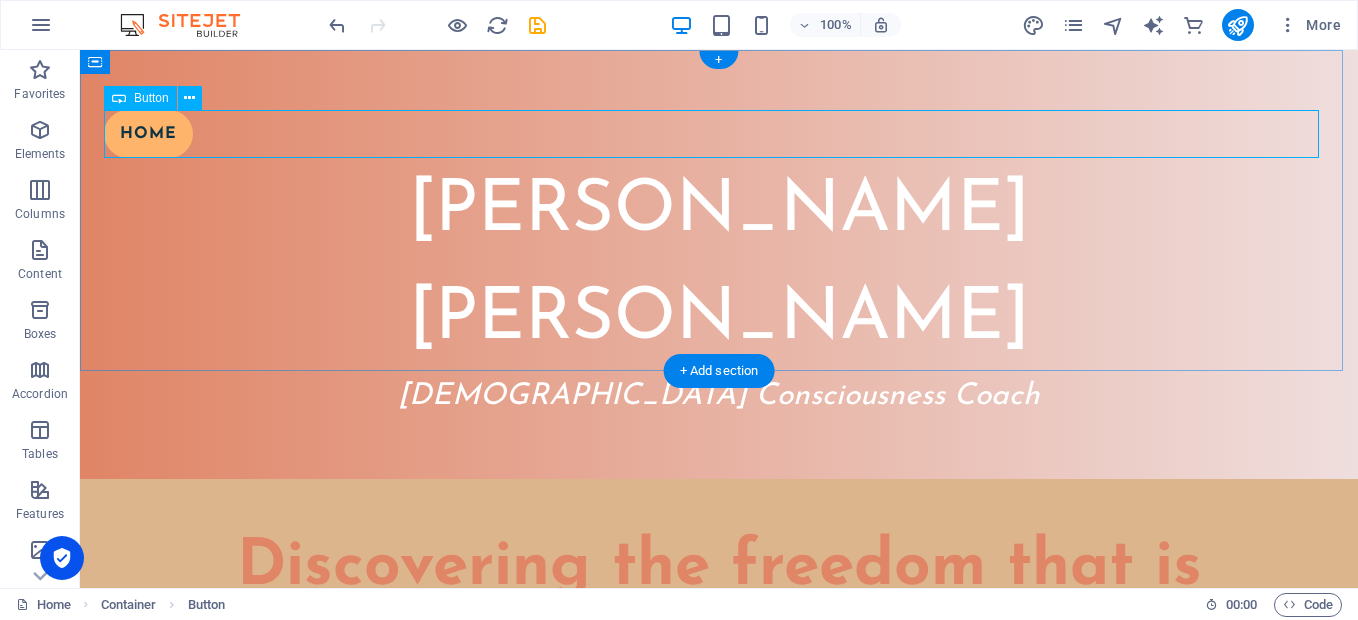 click on "Home" at bounding box center (719, 134) 